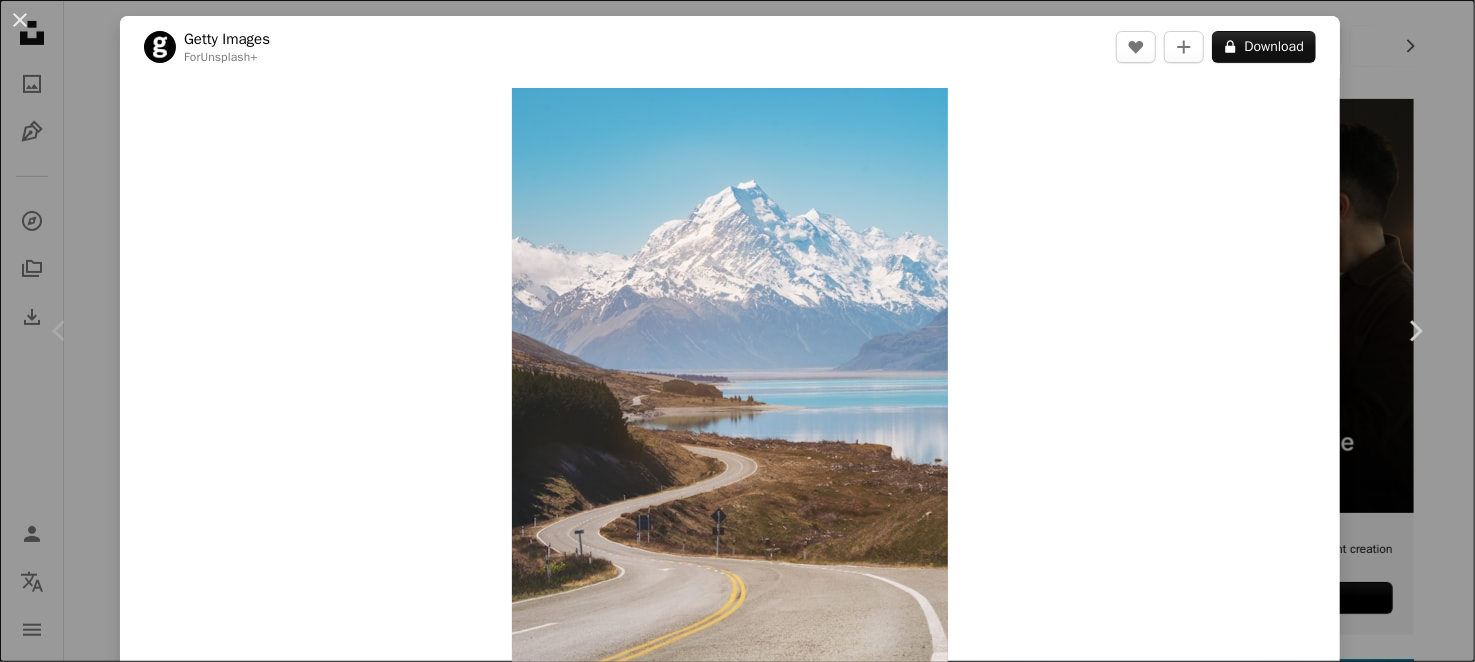 scroll, scrollTop: 400, scrollLeft: 0, axis: vertical 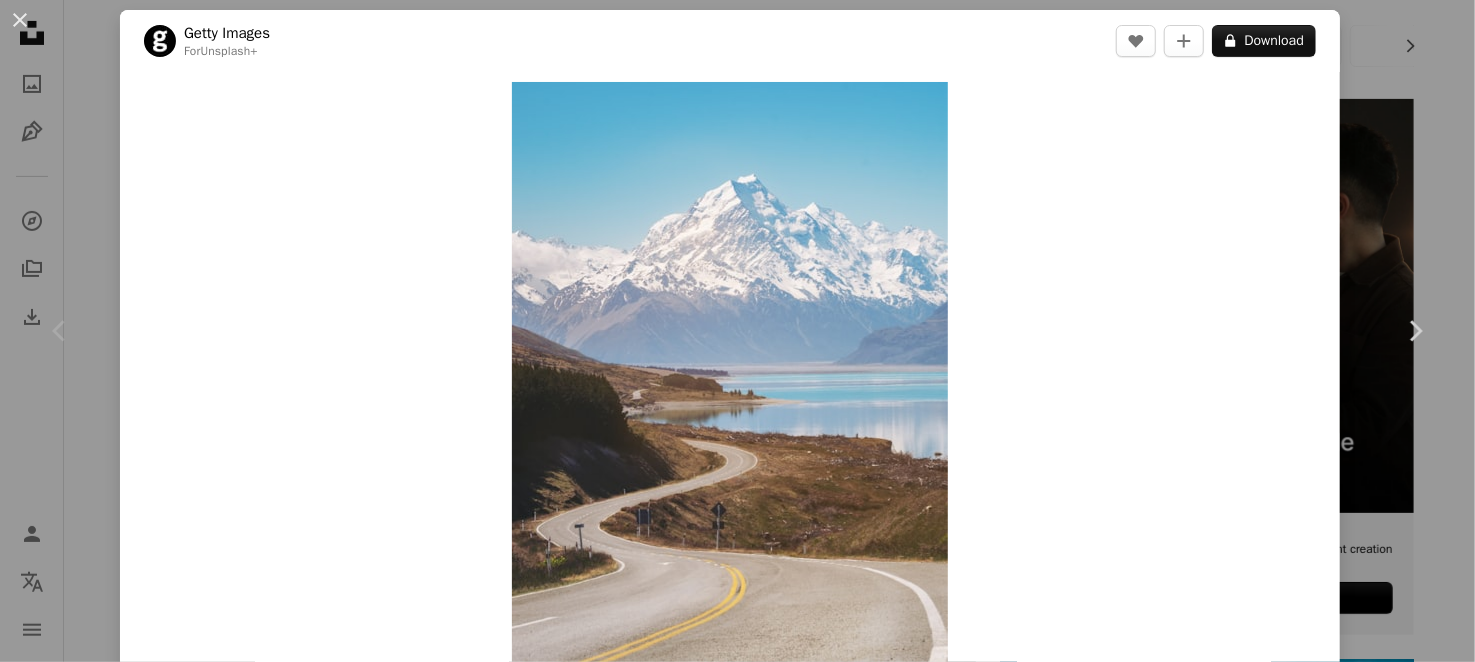 click on "An X shape Chevron left Chevron right Getty Images For Unsplash+ A heart A plus sign A lock Download Zoom in A forward-right arrow Share More Actions Calendar outlined Published on August 30, 2022 Safety Licensed under the Unsplash+ License snow transportation journey driving outdoors highway hill tourism glacier mountain road vertical freeway empty road awe mt cook dramatic landscape multiple lane highway Free stock photos From this series Plus sign for Unsplash+ Related images Plus sign for Unsplash+ A heart A plus sign Getty Images For Unsplash+ A lock Download Plus sign for Unsplash+ A heart A plus sign Getty Images For Unsplash+ A lock Download Plus sign for Unsplash+ A heart A plus sign [FIRST] [LAST] For Unsplash+ A lock Download Plus sign for Unsplash+ A heart A plus sign Getty Images For Unsplash+ A lock Download Plus sign for Unsplash+ A heart A plus sign [FIRST] [LAST] For Unsplash+ A lock Download Plus sign for Unsplash+ A heart A plus sign" at bounding box center (737, 331) 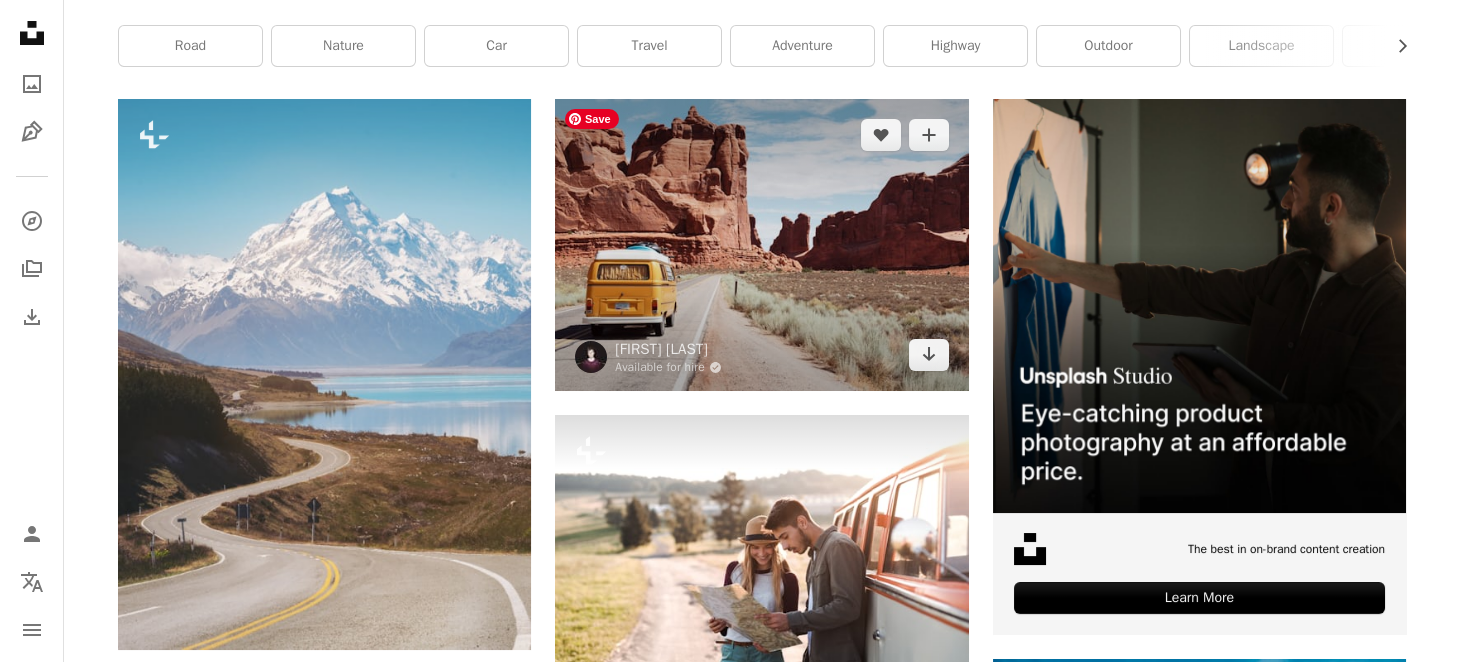 scroll, scrollTop: 0, scrollLeft: 0, axis: both 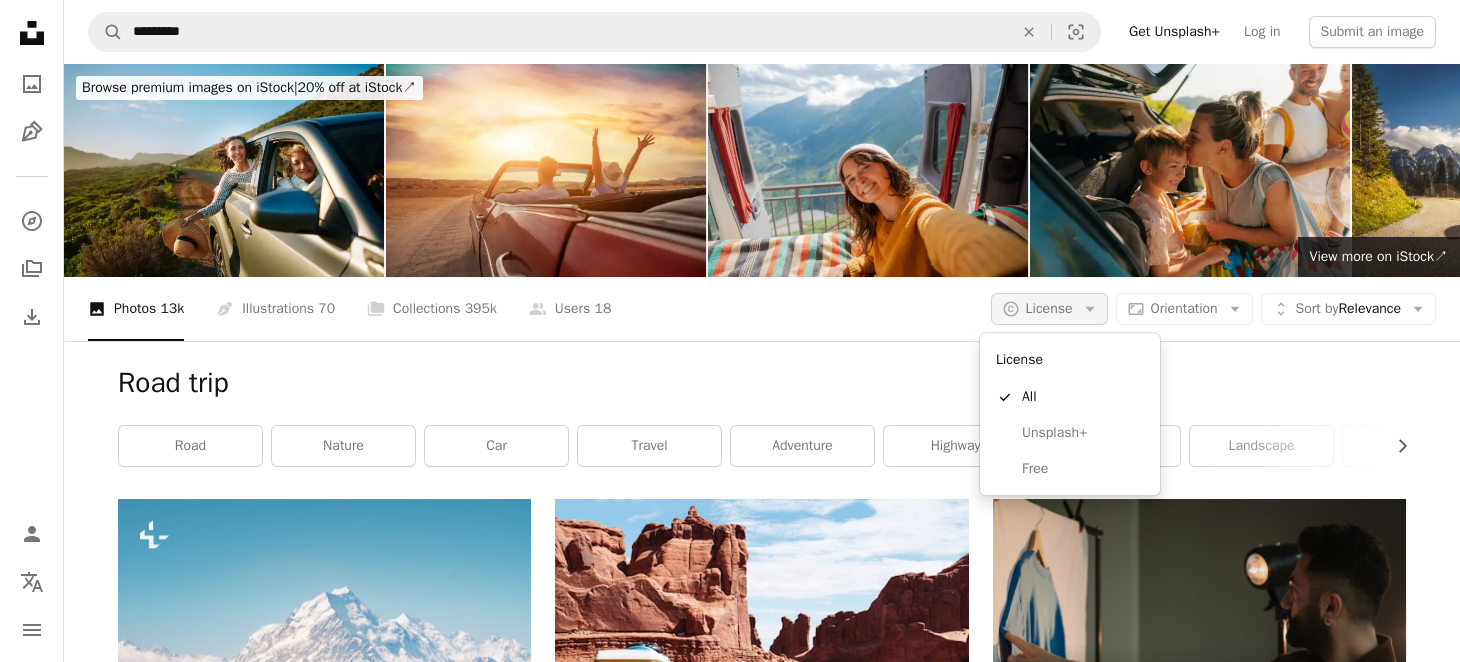 click on "A copyright icon © License Arrow down" at bounding box center [1049, 309] 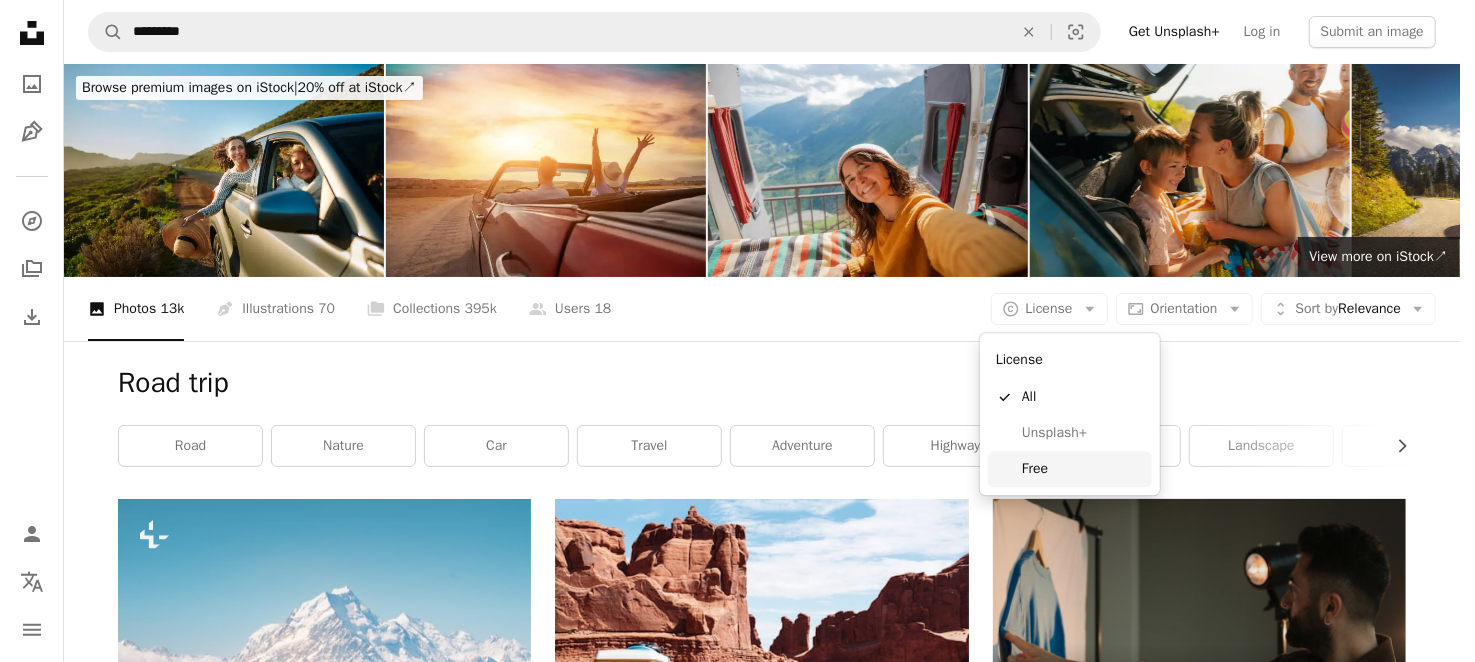 click on "Free" at bounding box center [1070, 469] 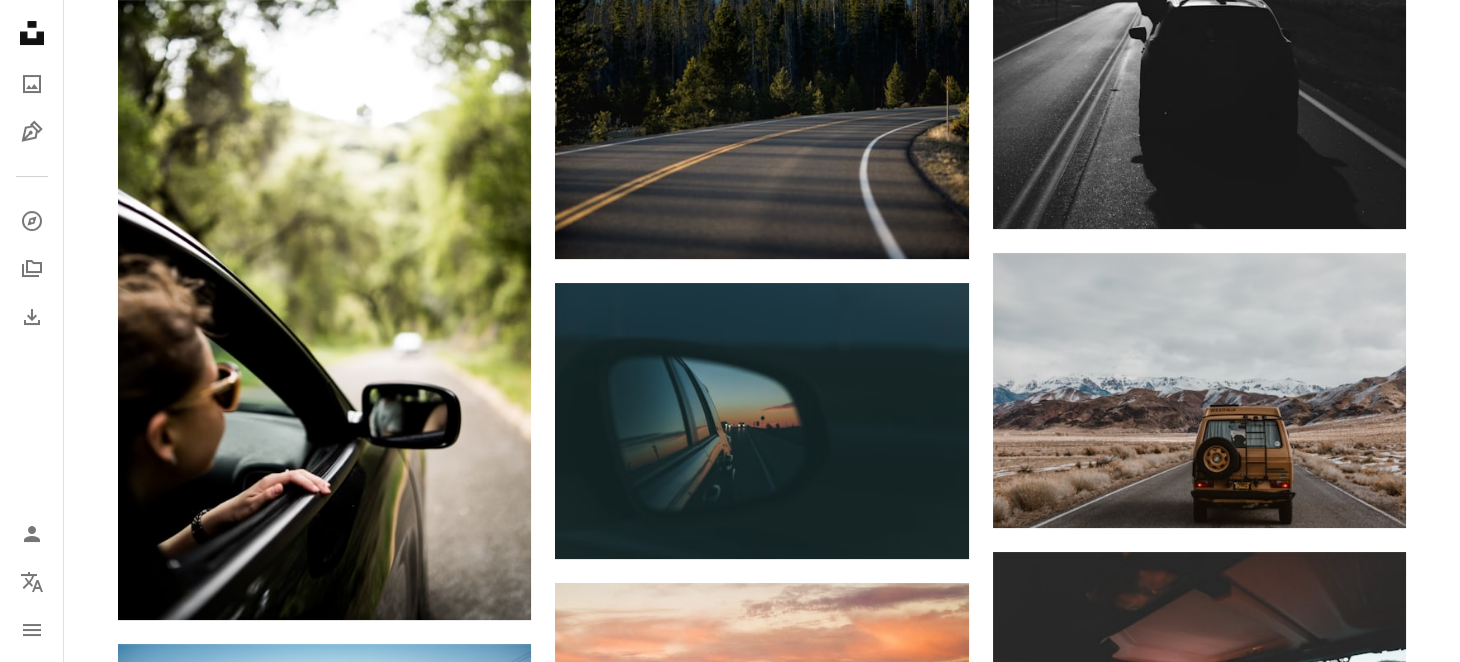 scroll, scrollTop: 2400, scrollLeft: 0, axis: vertical 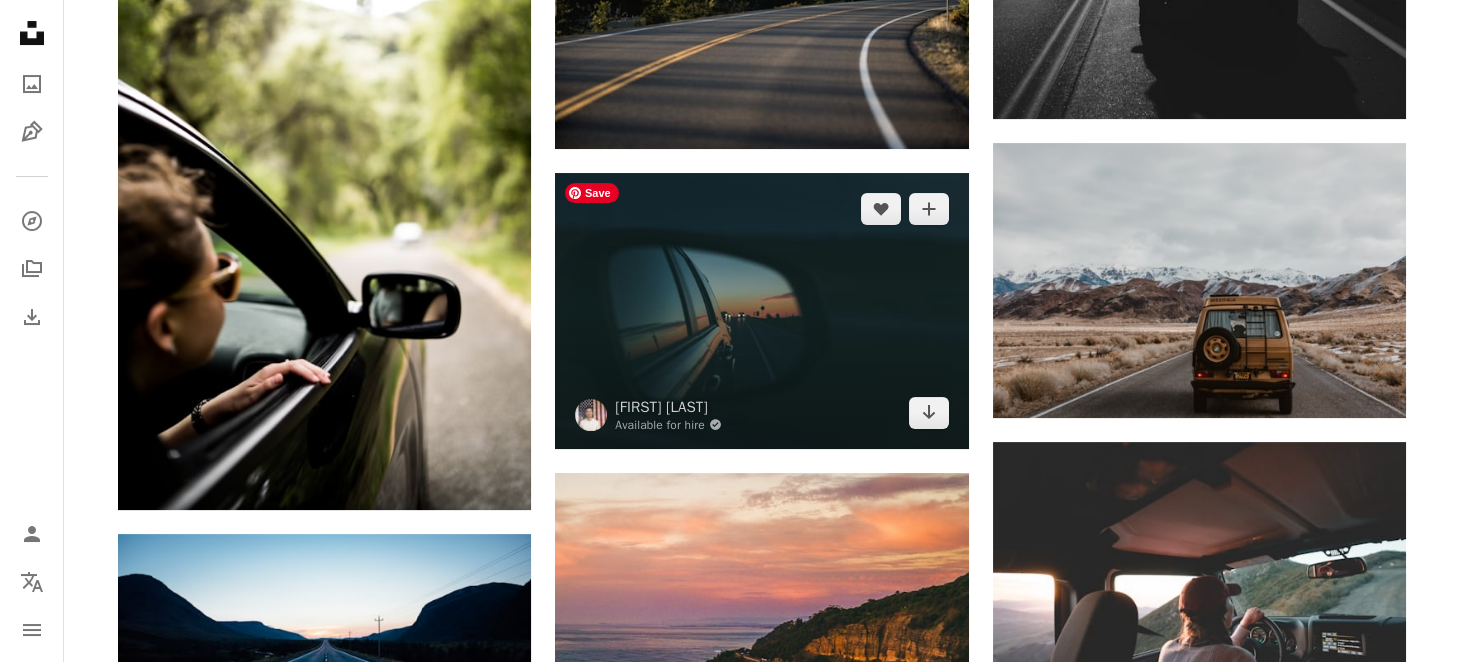 type 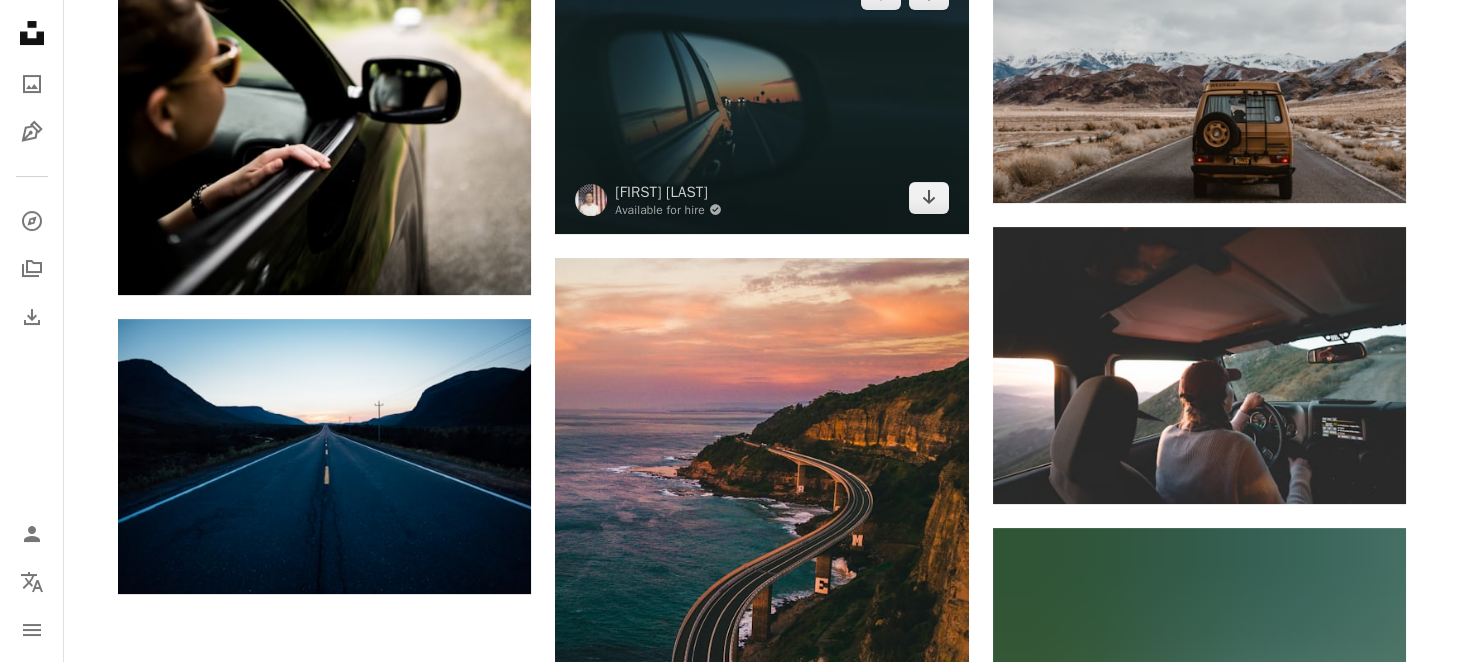 scroll, scrollTop: 2700, scrollLeft: 0, axis: vertical 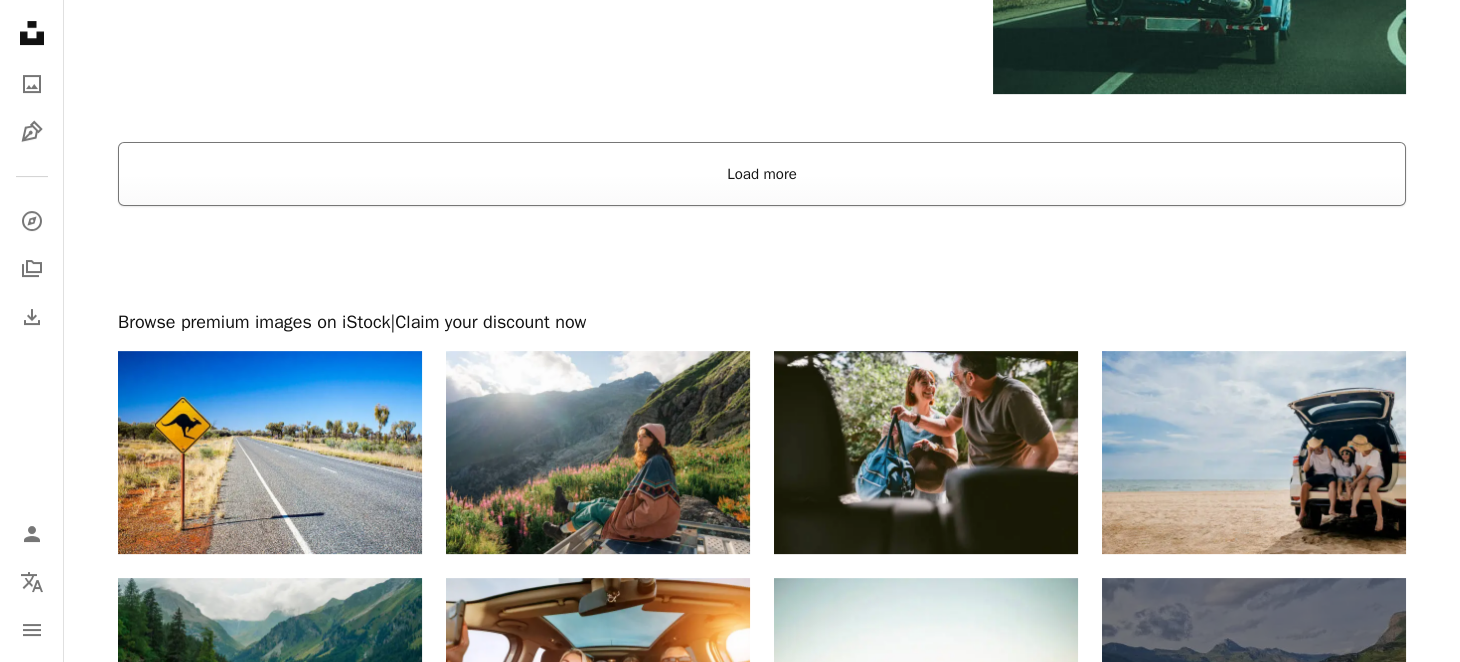drag, startPoint x: 791, startPoint y: 204, endPoint x: 783, endPoint y: 162, distance: 42.755116 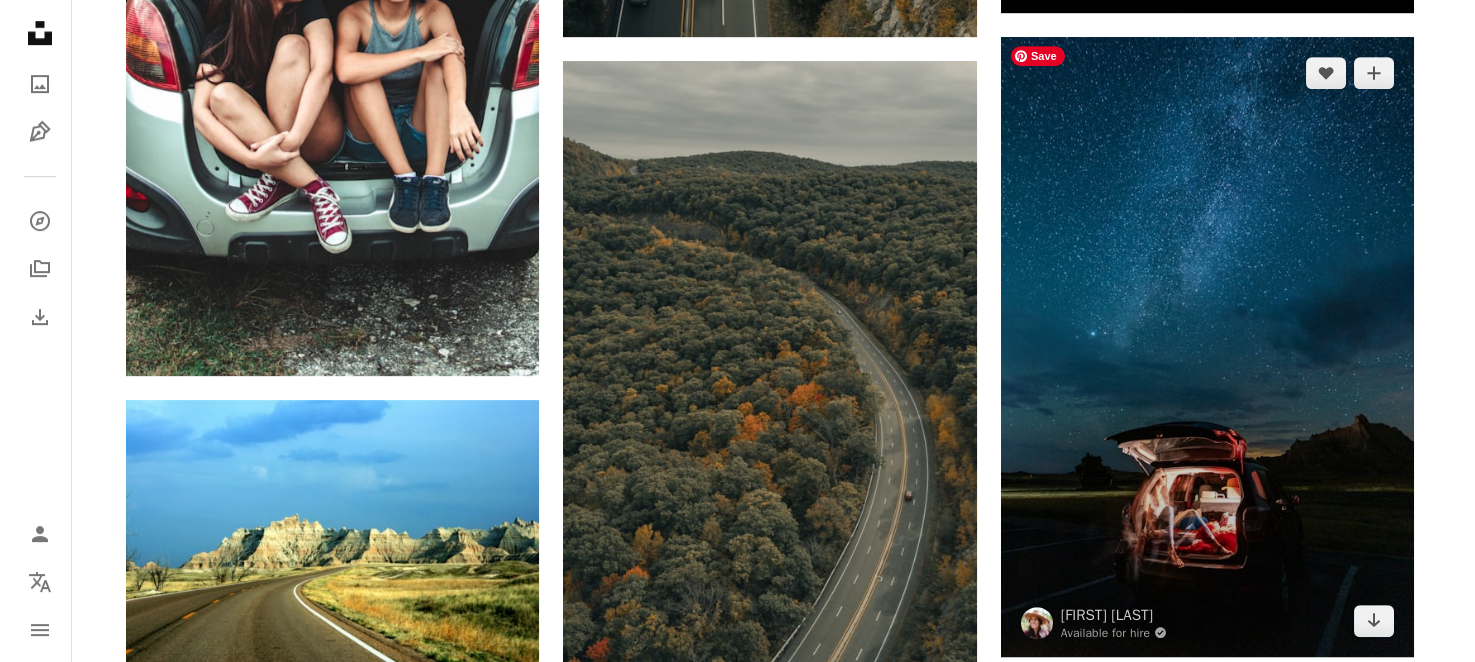 scroll, scrollTop: 6500, scrollLeft: 0, axis: vertical 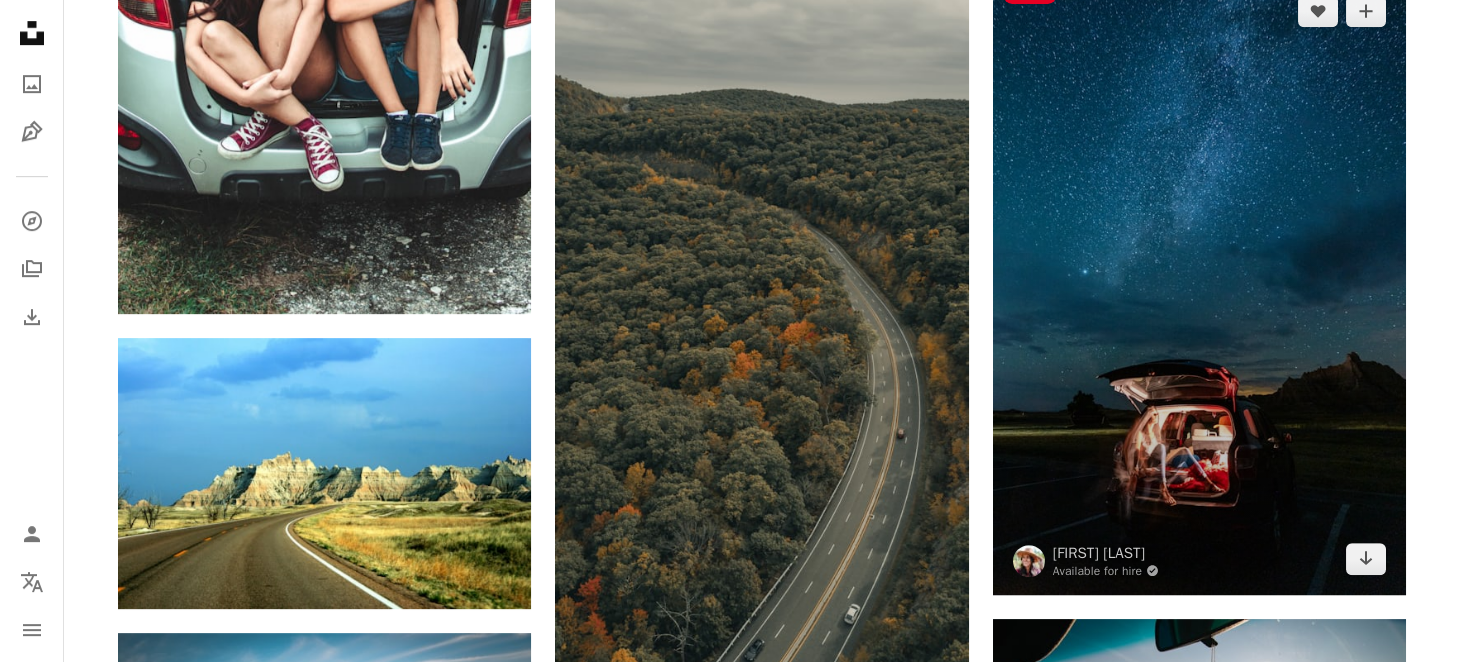 click at bounding box center (1199, 285) 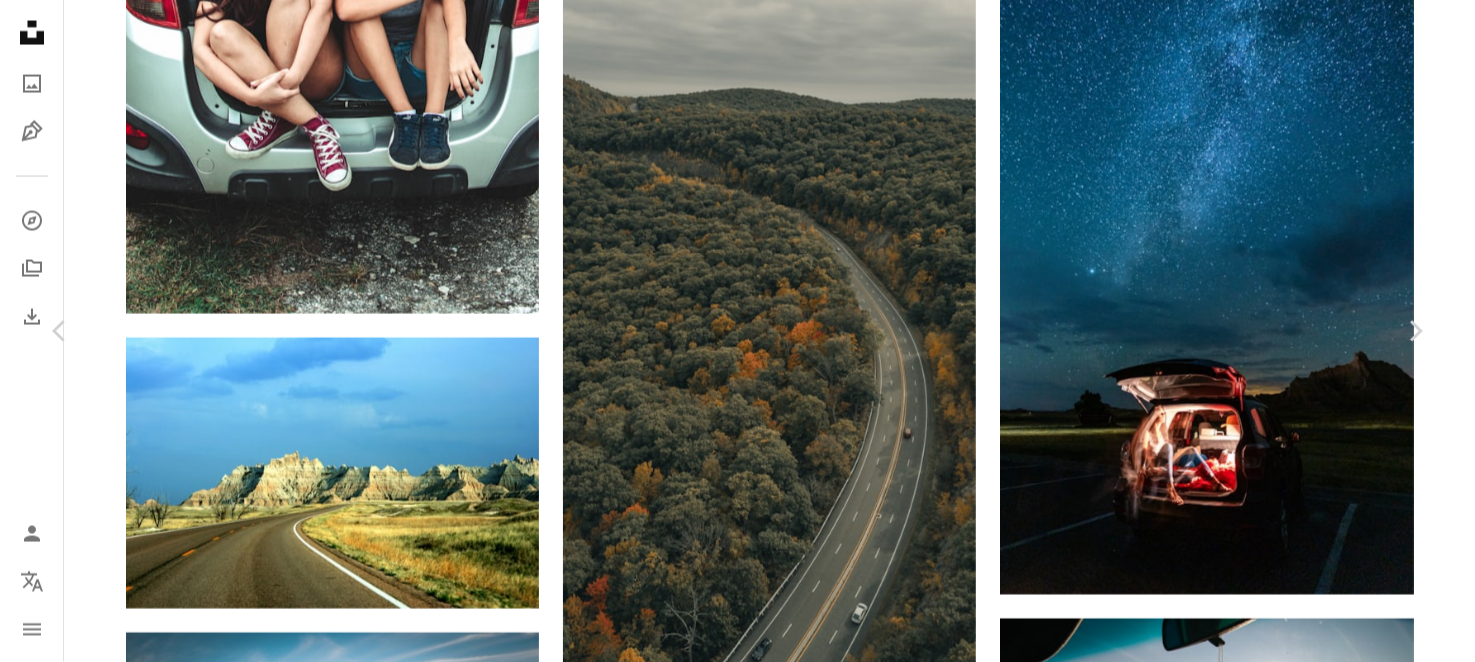 scroll, scrollTop: 199, scrollLeft: 0, axis: vertical 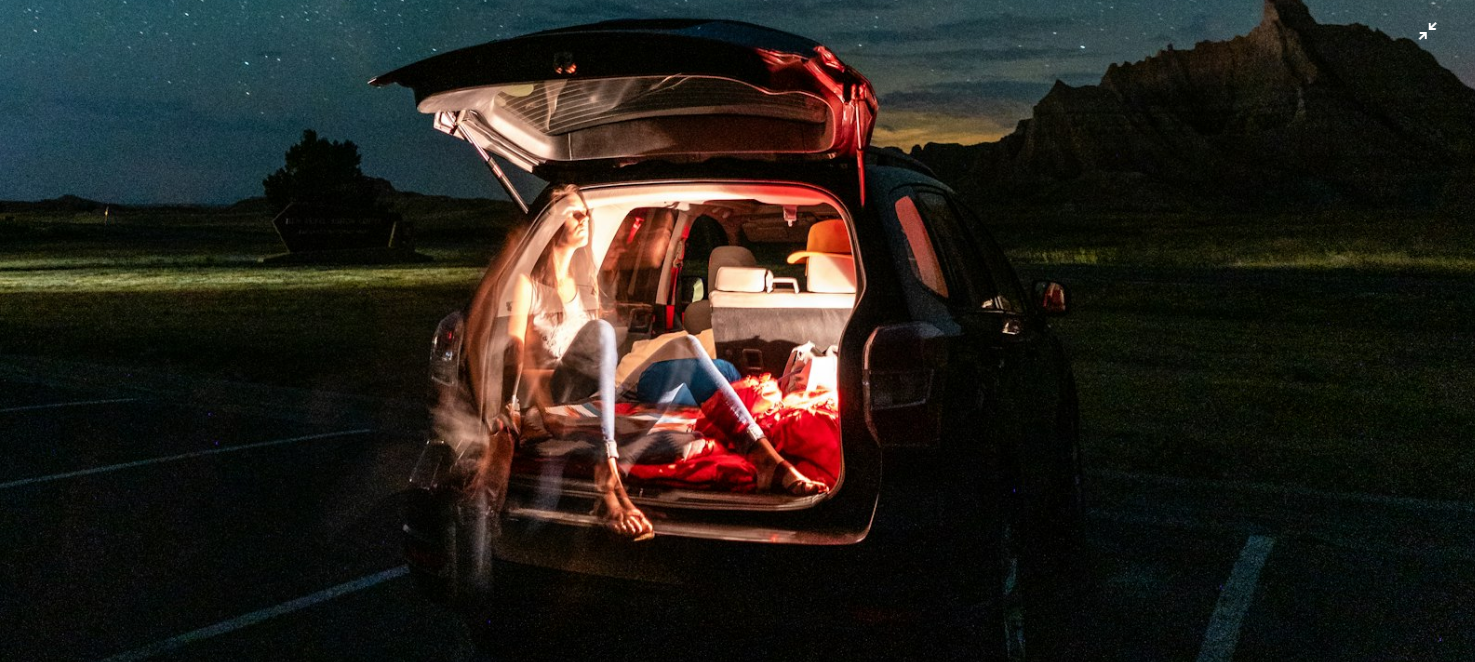 click at bounding box center (737, -246) 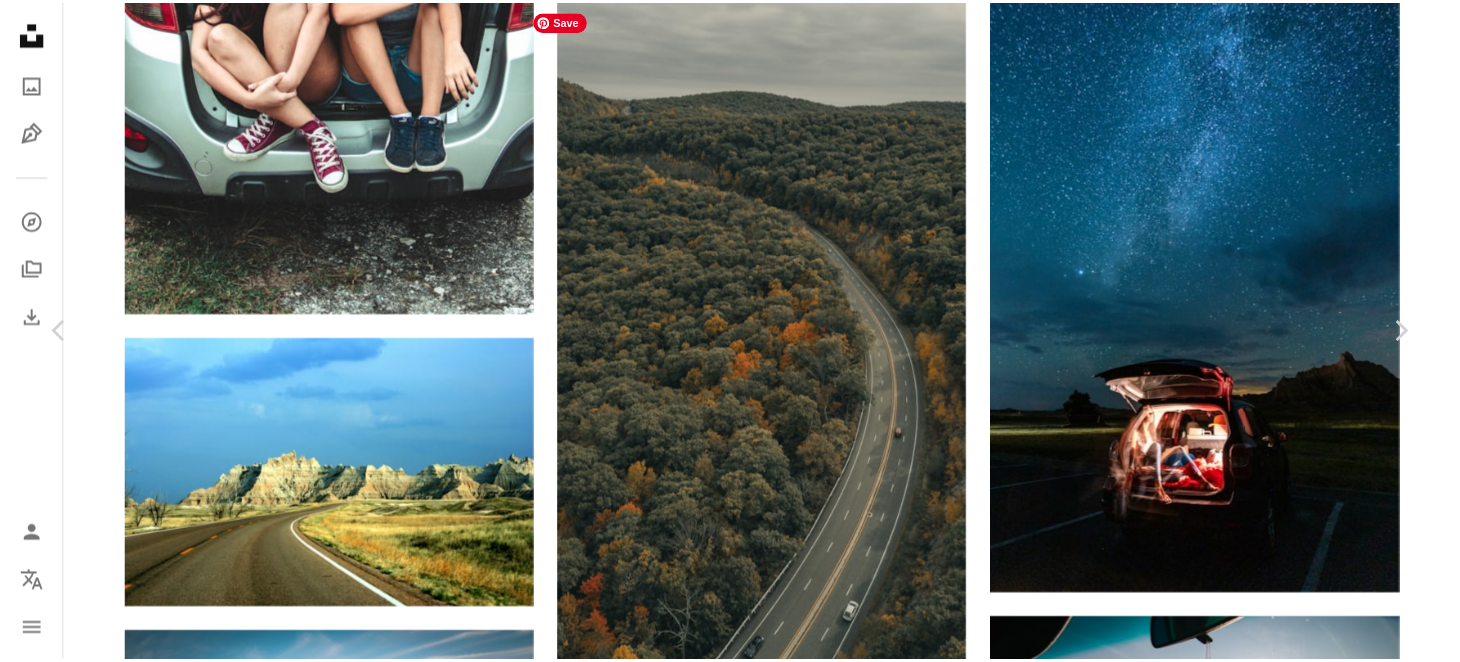scroll, scrollTop: 88, scrollLeft: 0, axis: vertical 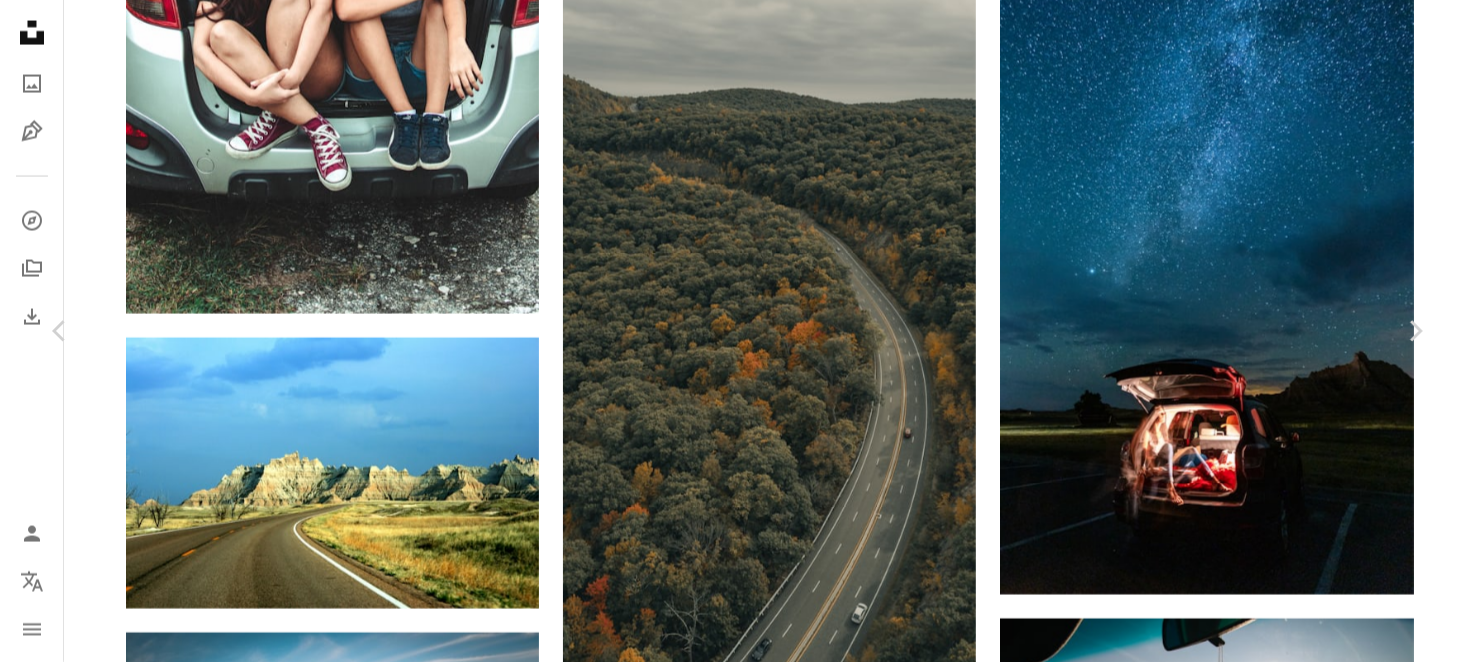click on "An X shape Chevron left Chevron right [FIRST] [LAST] Available for hire A checkmark inside of a circle A heart A plus sign Download free Chevron down Zoom in Views 573,832 Downloads 4,203 Featured in Photos A forward-right arrow Share Info icon Info More Actions Female adventurer on a cross country road trip setting up camp in the back of her Subaru in Badlands National Park visitor center while enjoying the starry night. A map marker [CITY], [STATE] USA Calendar outlined Published on September 2, 2020 Camera SONY, ILCE-7RM2 Safety Free to use under the Unsplash License woman night sky stars road trip car camping car space blue road night universe grey usa vehicle transportation outdoors nebula astronomy automobile outer space Public domain images Browse premium related images on iStock | Save 20% with code UNSPLASH20 View more on iStock ↗ Related images A heart A plus sign [FIRST] [LAST] Available for hire A checkmark inside of a circle Arrow pointing down A heart A plus sign [FIRST] [LAST] A heart A heart" at bounding box center [737, 3858] 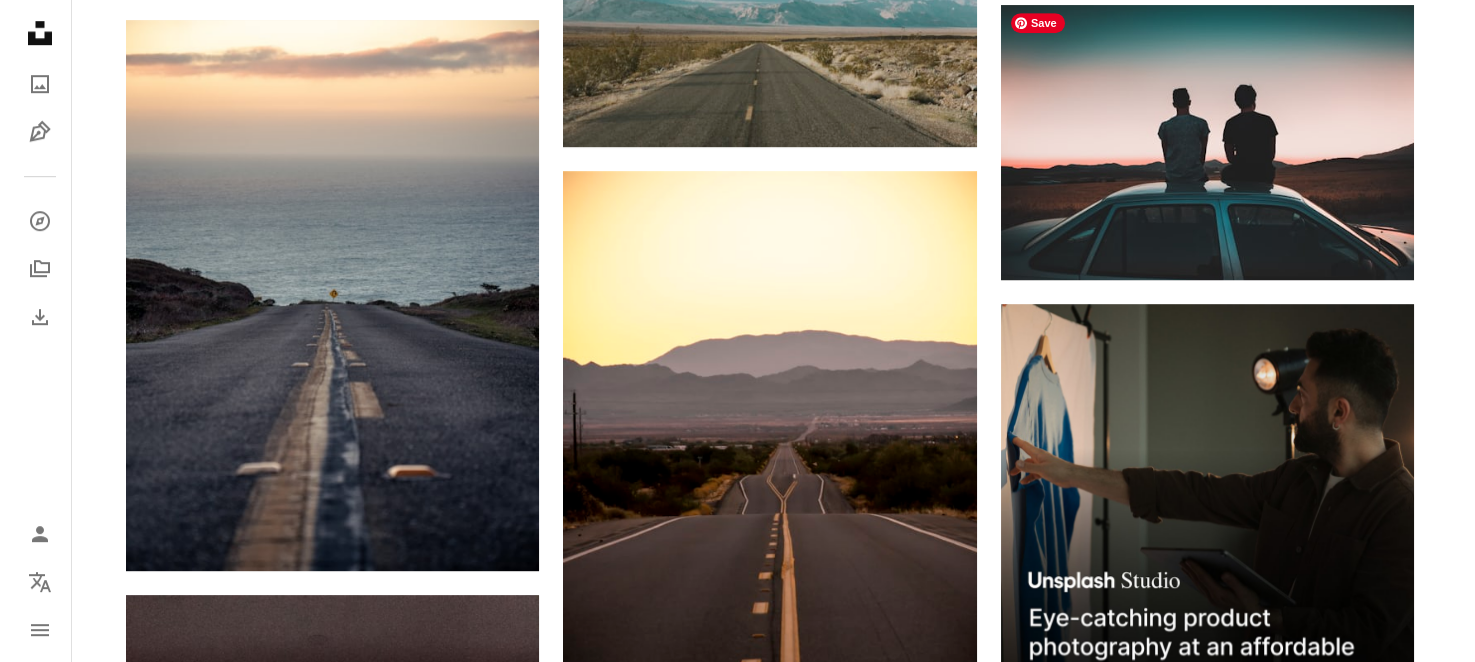 scroll, scrollTop: 8399, scrollLeft: 0, axis: vertical 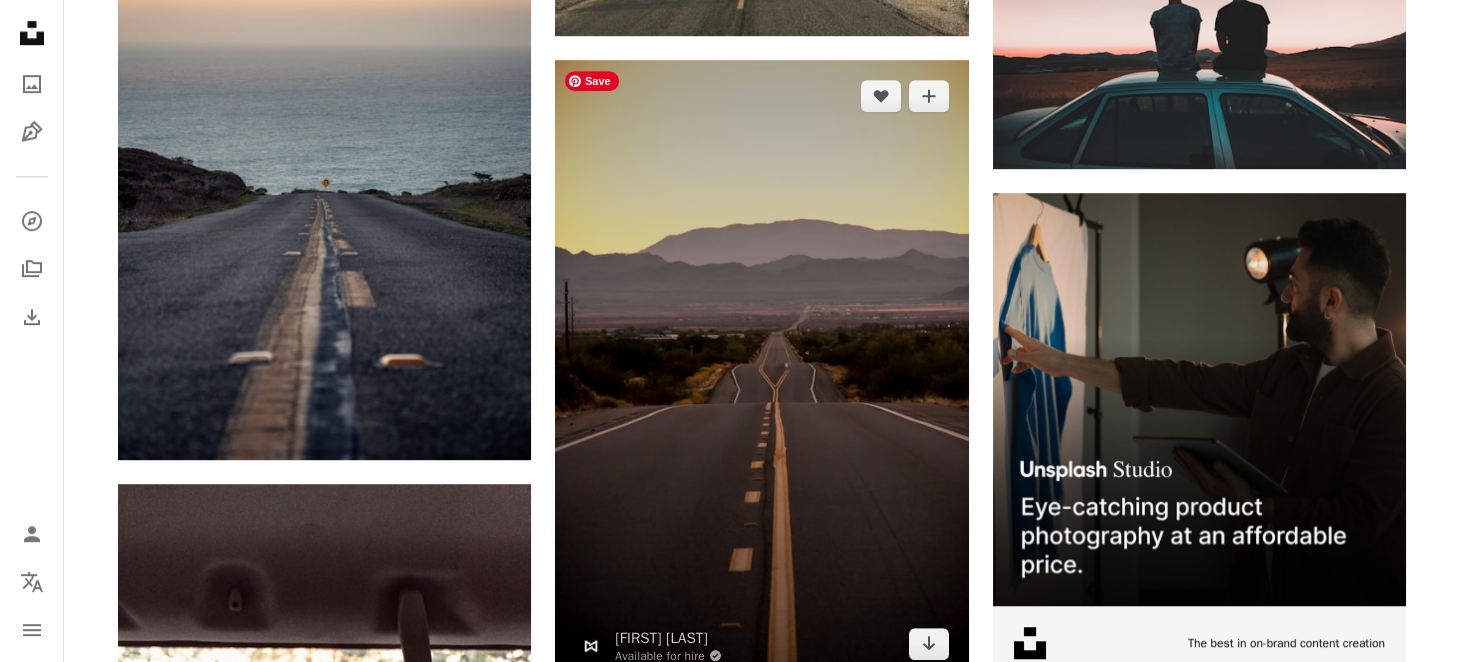 click at bounding box center [761, 370] 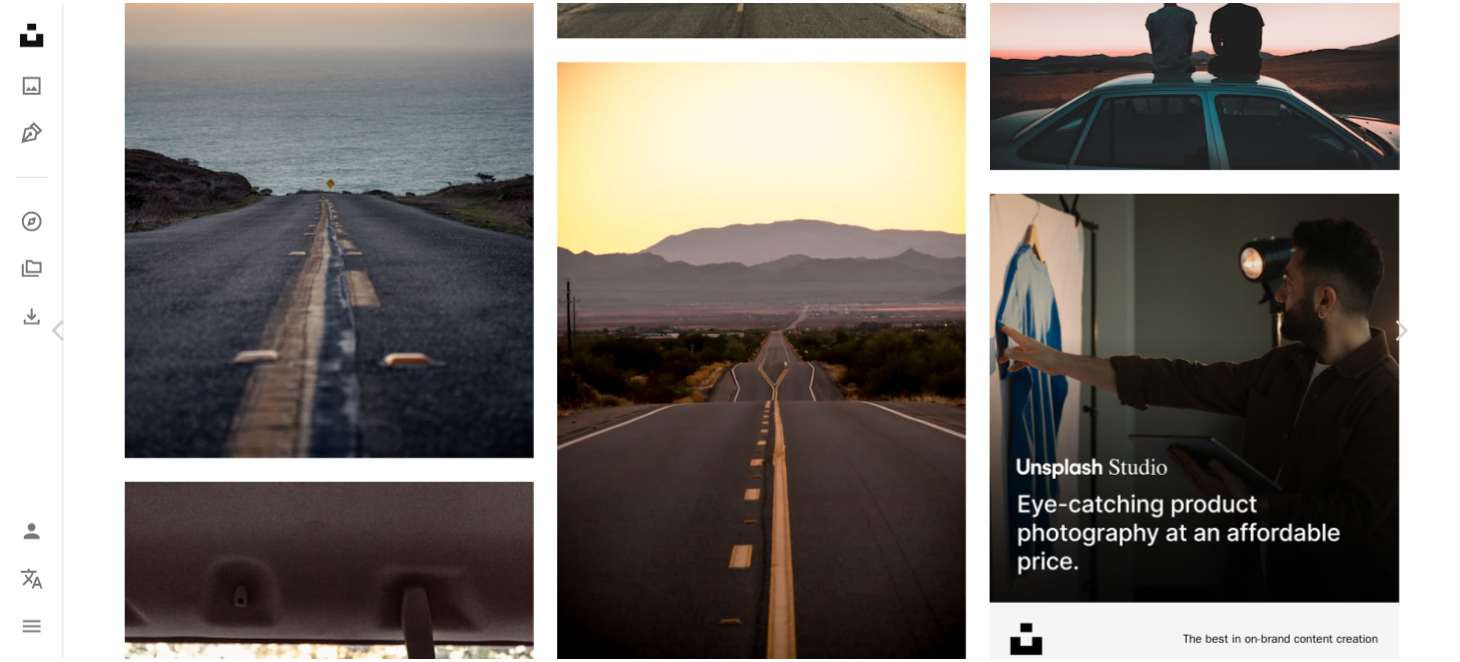 scroll, scrollTop: 99, scrollLeft: 0, axis: vertical 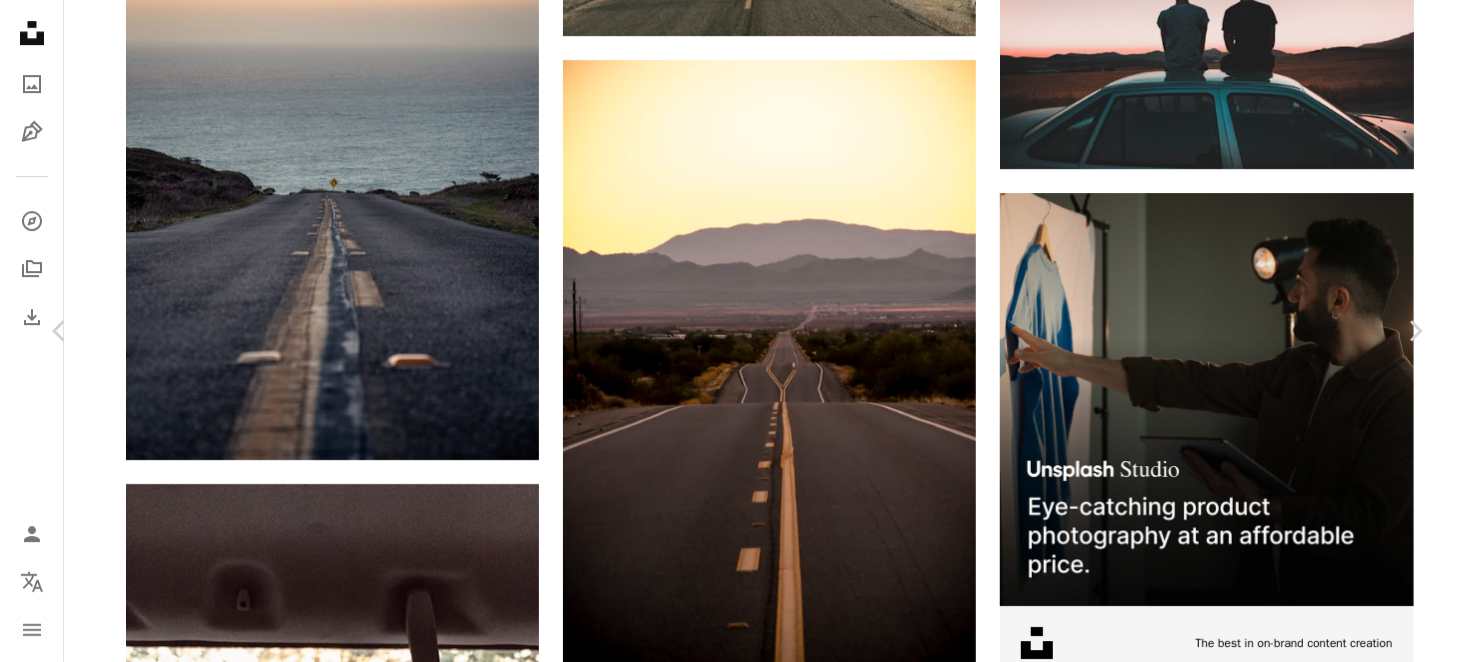 click on "Zoom in" at bounding box center (730, 4970) 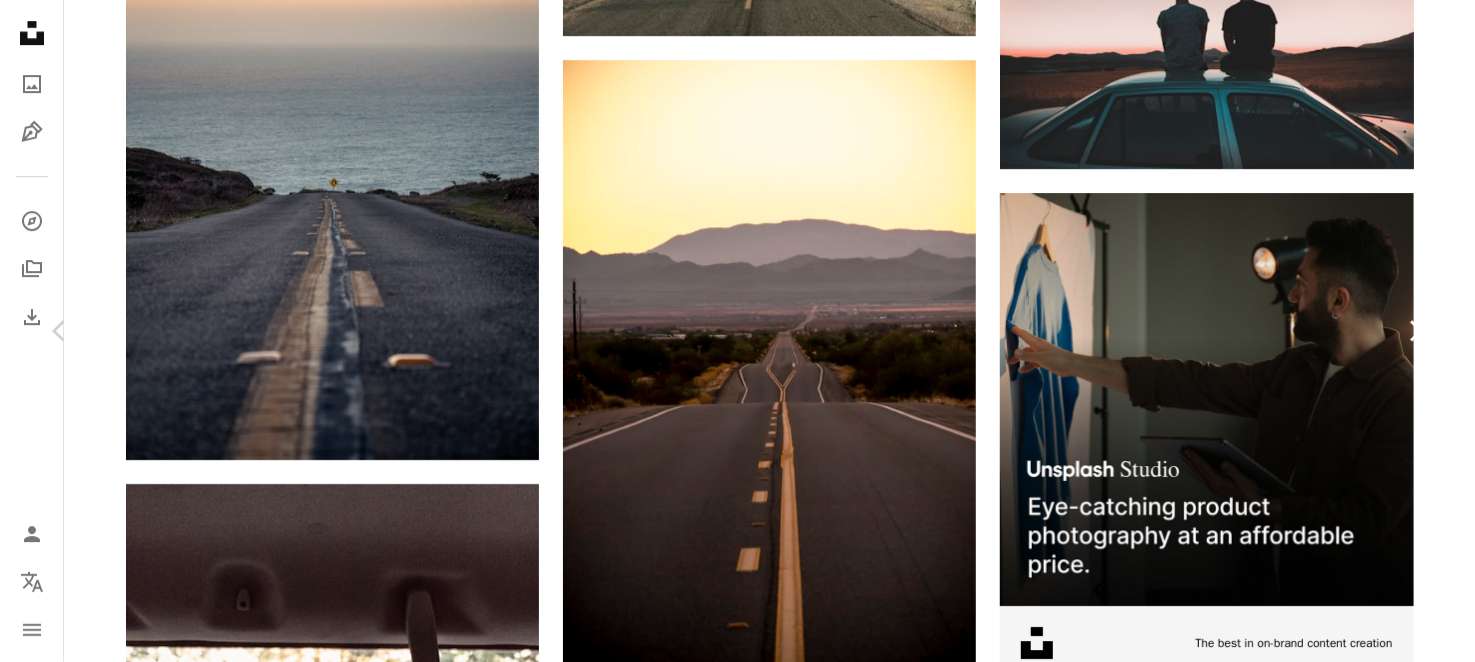 click on "Chevron right" at bounding box center (1415, 331) 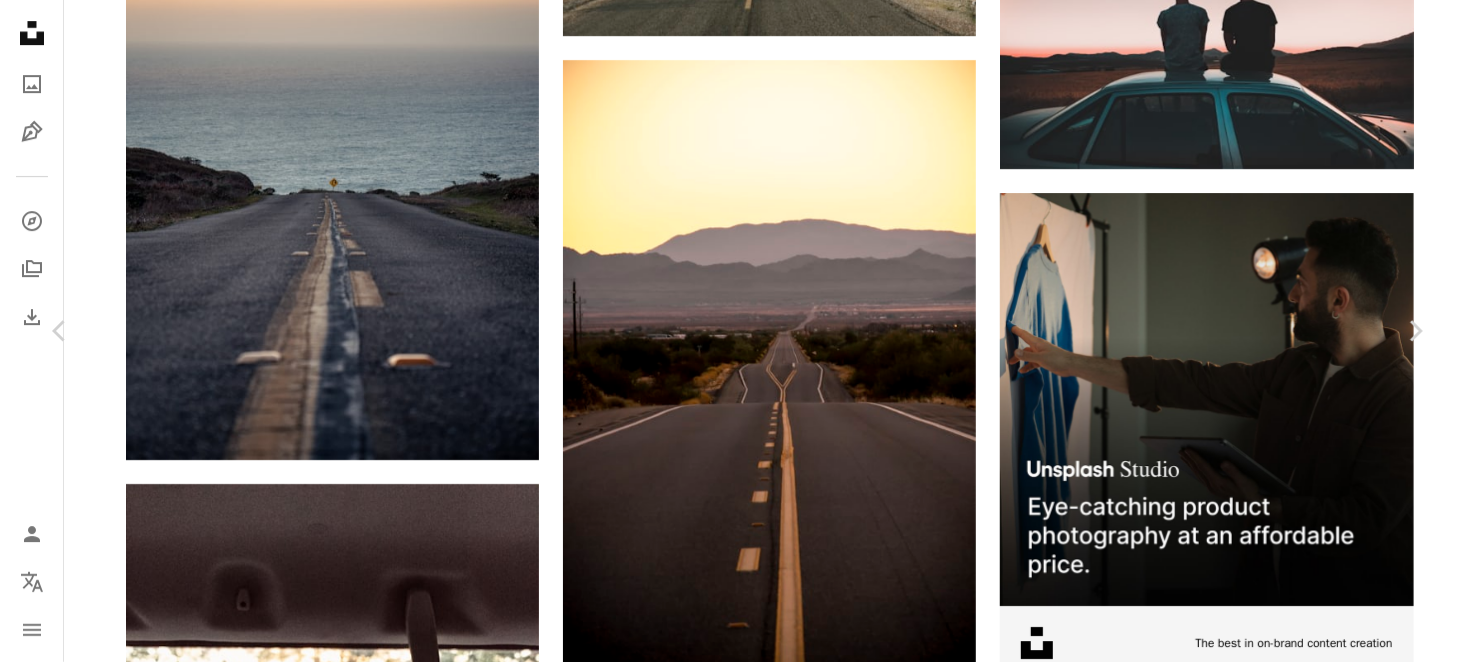 click on "An X shape Chevron left Chevron right [FIRST] [LAST] Available for hire A checkmark inside of a circle A heart A plus sign Download free Chevron down Zoom in Views 287,332 Downloads 2,461 Featured in Photos , Wallpapers A forward-right arrow Share Info icon Info More Actions Calendar outlined Published on September 7, 2020 Camera Canon, EOS REBEL T2i Safety Free to use under the Unsplash License car sunset mountains road desert street sand wallpapers driving backgrounds dawn dirt [STATE] road trip tent asphalt trip Free pictures Browse premium related images on iStock | Save 20% with code UNSPLASH20 View more on iStock ↗ Related images A heart A plus sign [FIRST] [LAST] Available for hire A checkmark inside of a circle Arrow pointing down A heart A plus sign [FIRST] [LAST] Arrow pointing down A heart A plus sign [FIRST] [LAST] Arrow pointing down A heart A plus sign [FIRST] [LAST] Arrow pointing down A heart A plus sign [FIRST] [LAST] Arrow pointing down A heart A plus sign A heart For" at bounding box center [737, 5022] 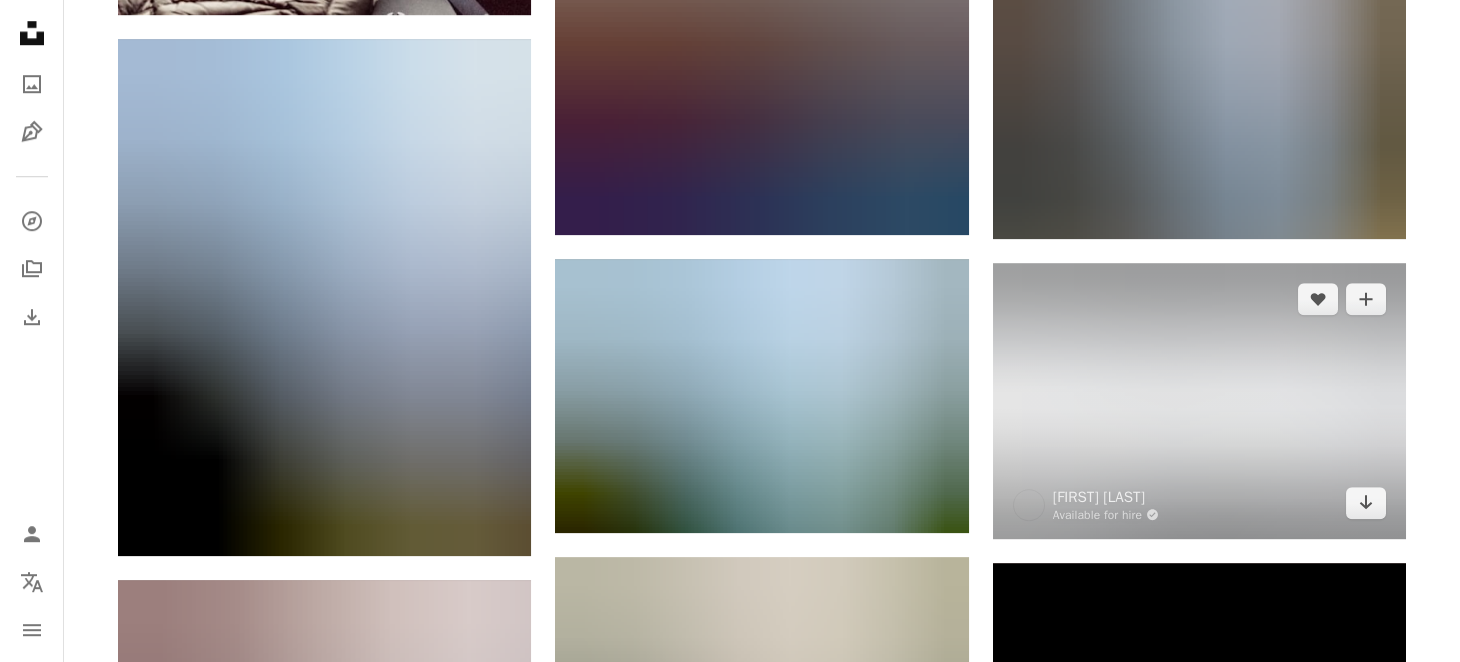 scroll, scrollTop: 9500, scrollLeft: 0, axis: vertical 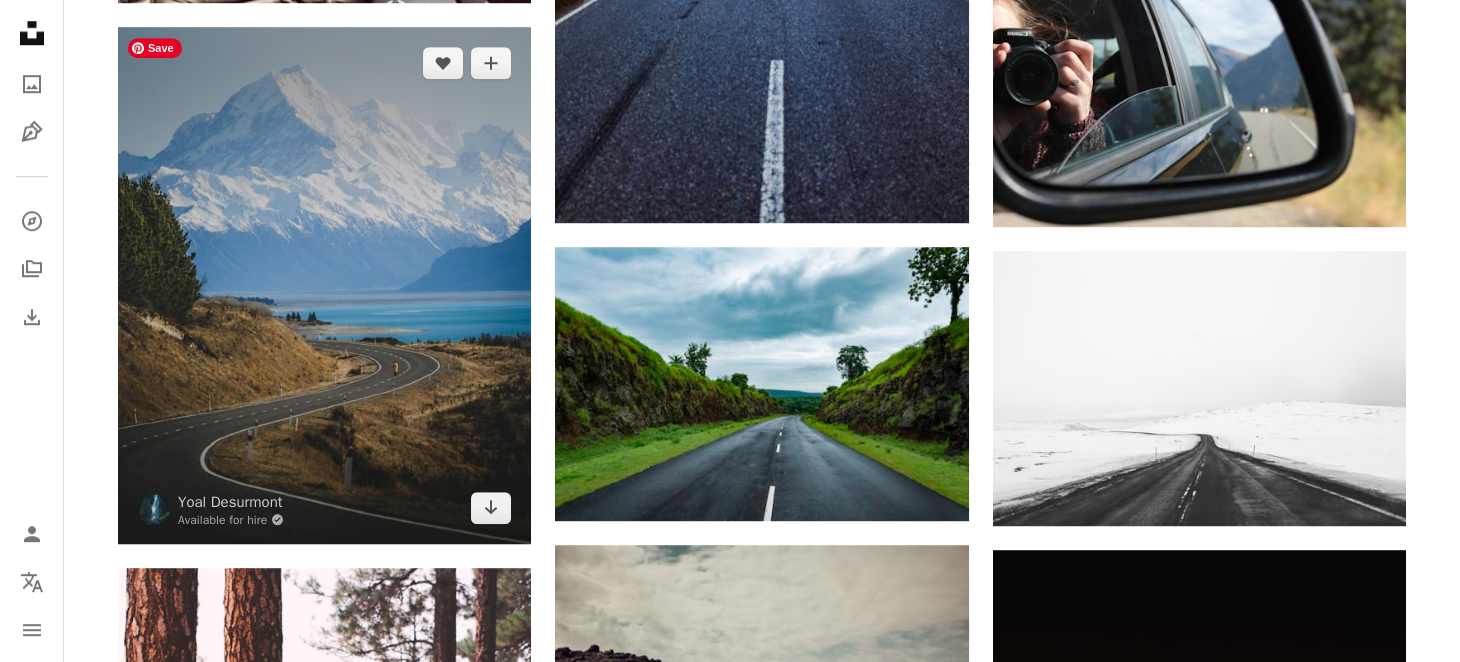 click at bounding box center [324, 285] 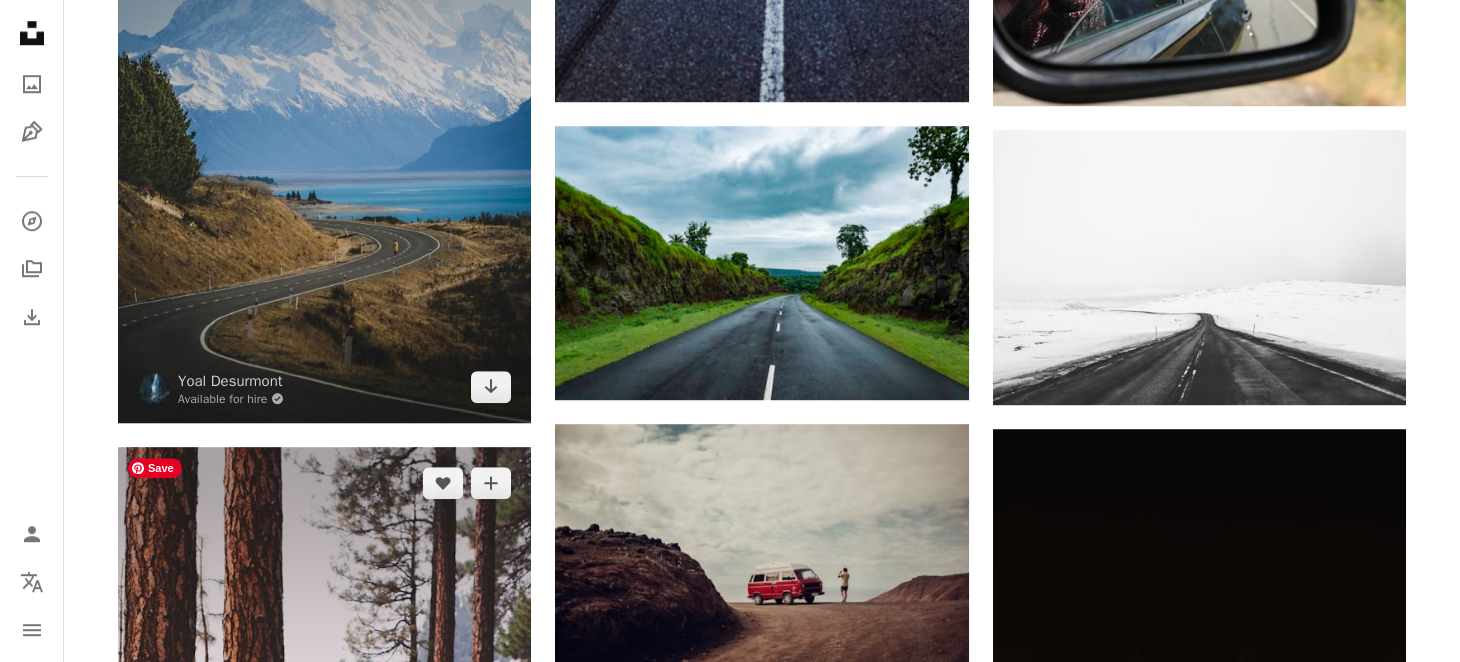 scroll, scrollTop: 9500, scrollLeft: 0, axis: vertical 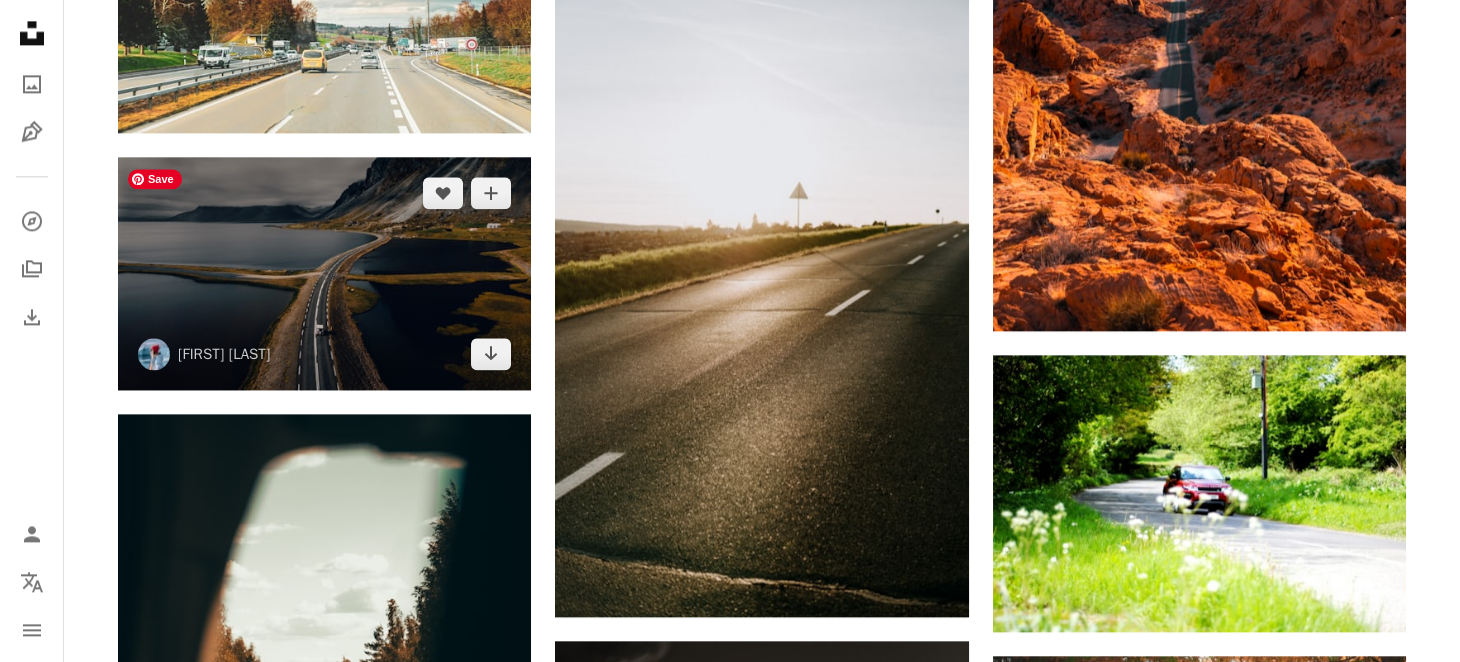 click at bounding box center (324, 273) 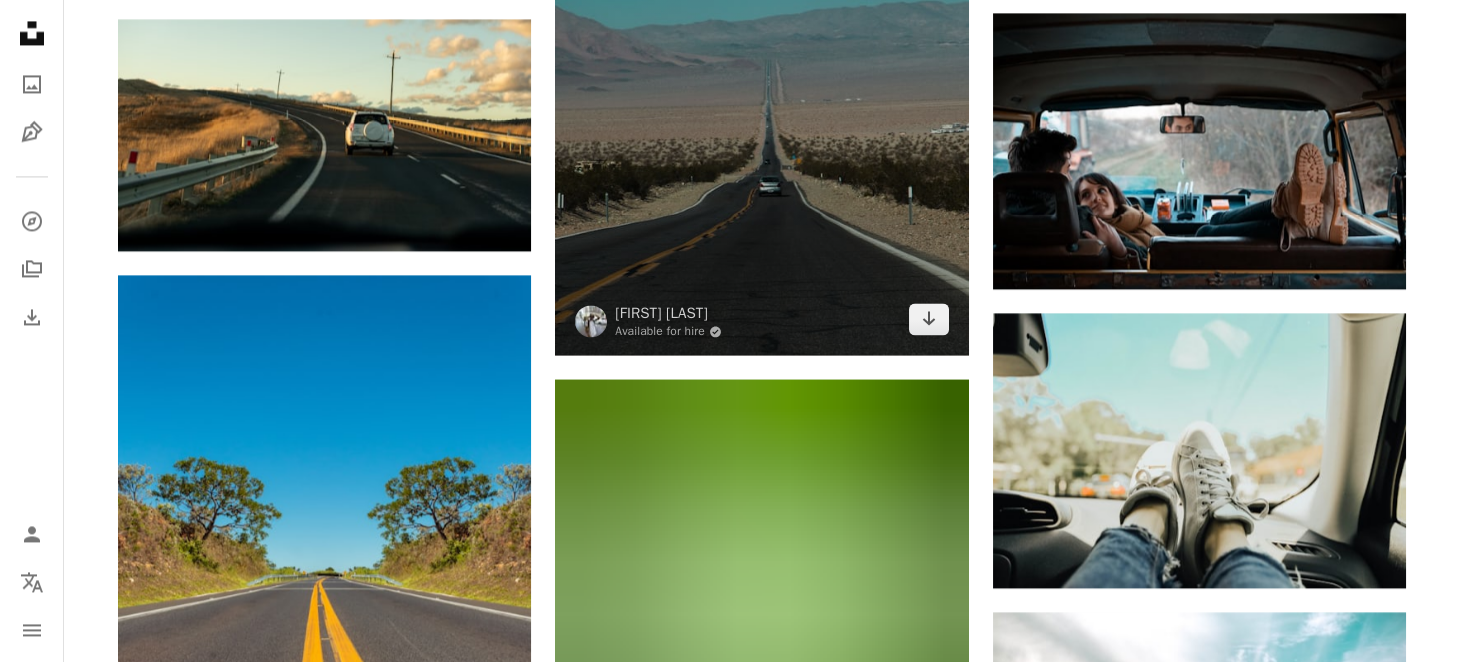 scroll, scrollTop: 19200, scrollLeft: 0, axis: vertical 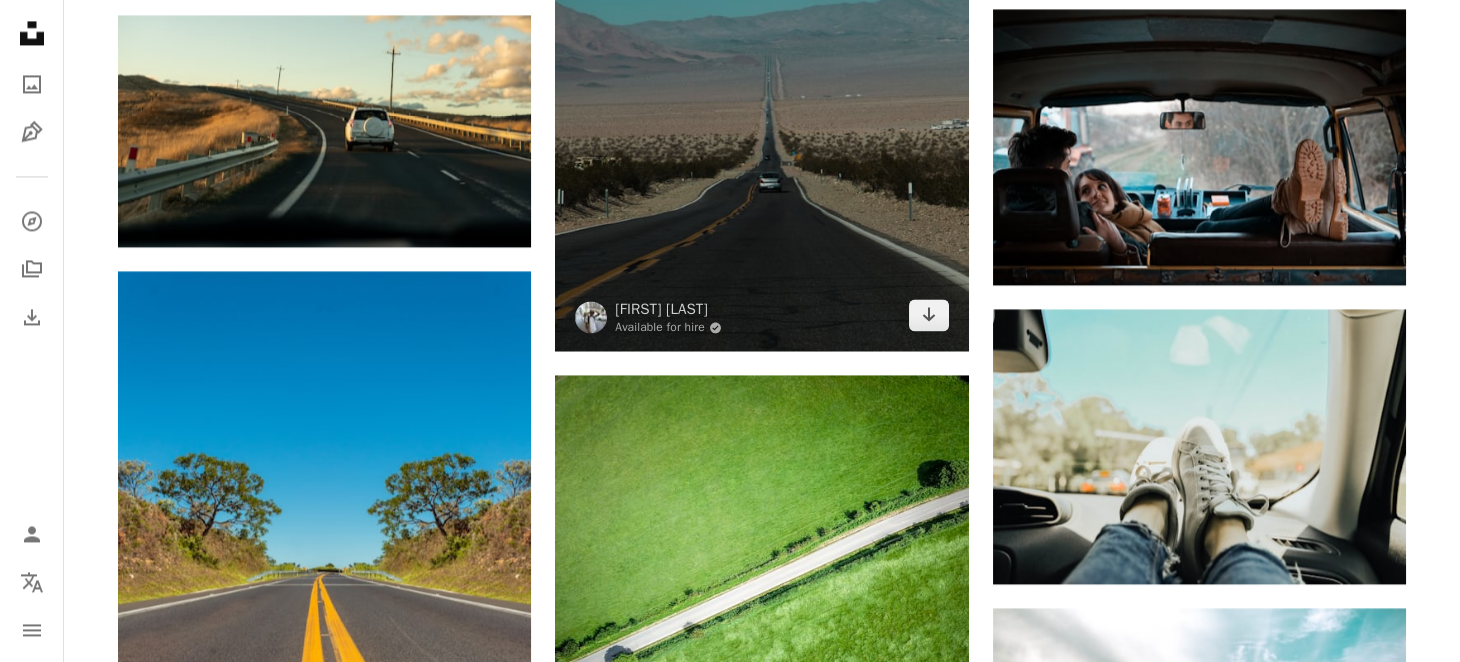 click at bounding box center [761, 41] 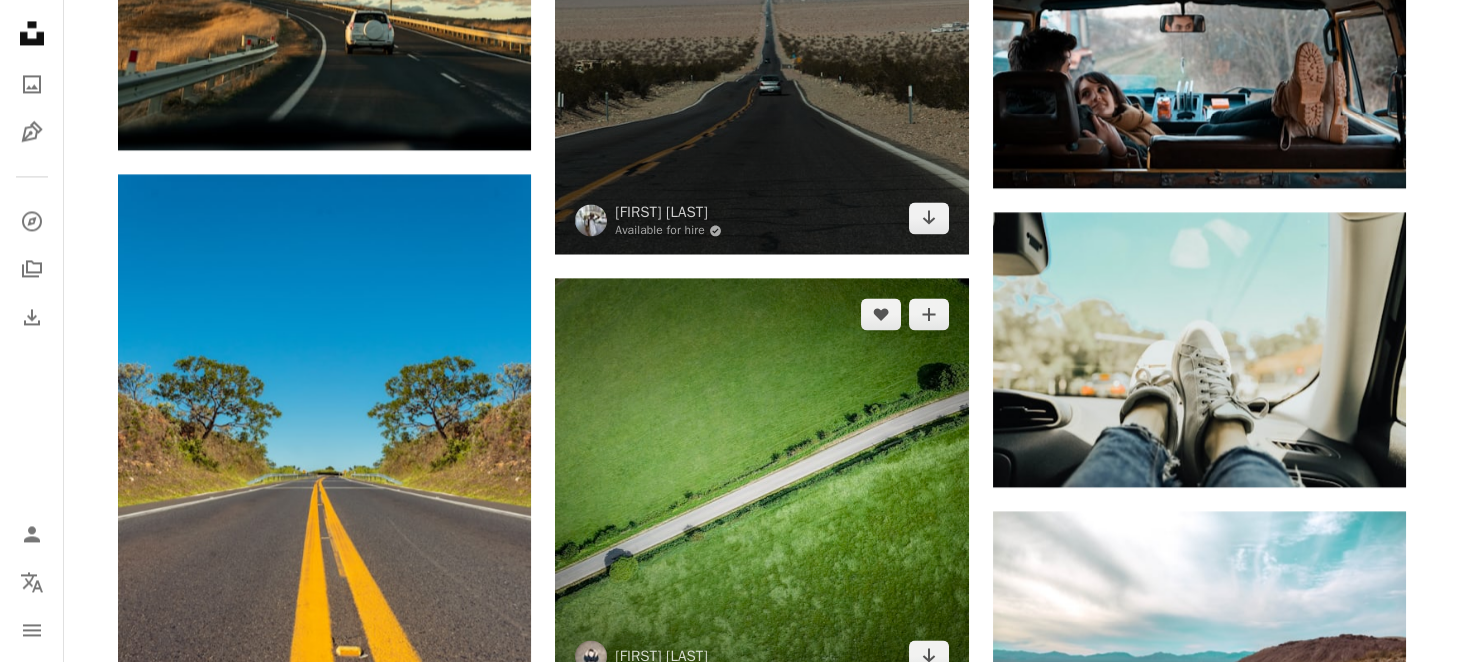 scroll, scrollTop: 19399, scrollLeft: 0, axis: vertical 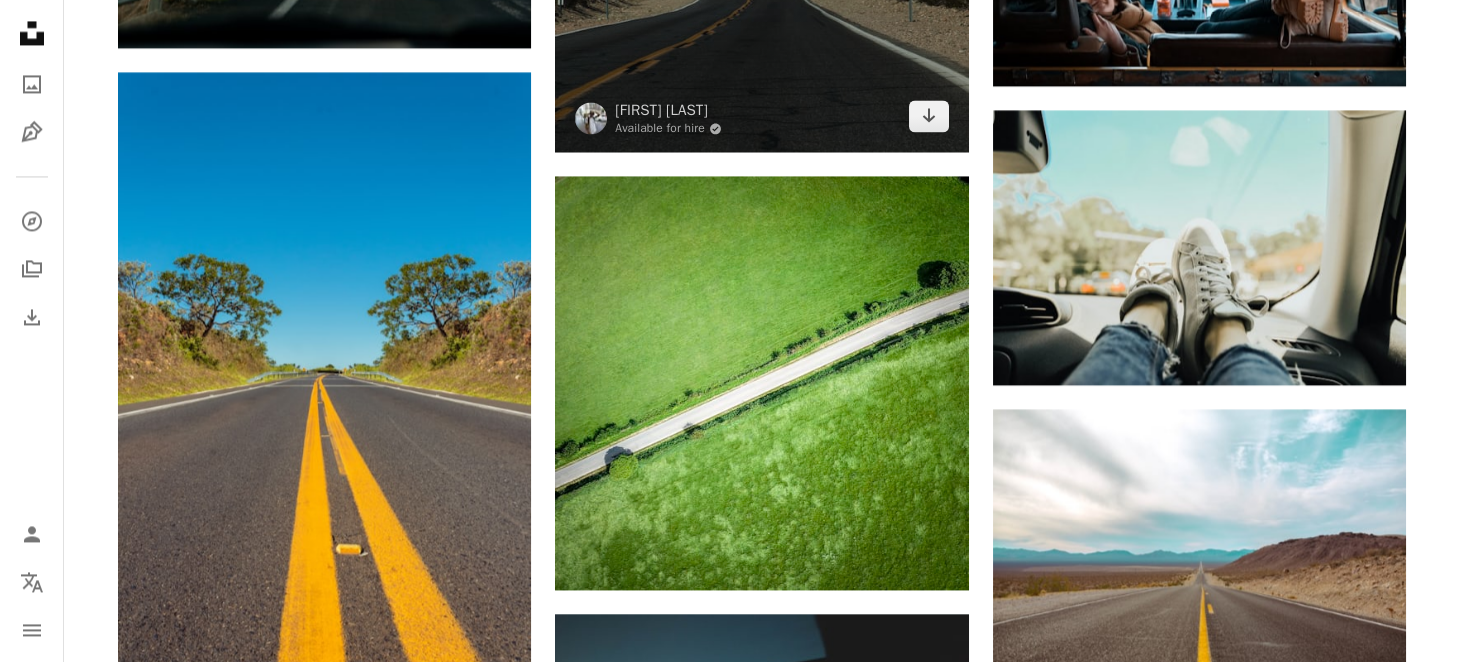 click at bounding box center (761, -158) 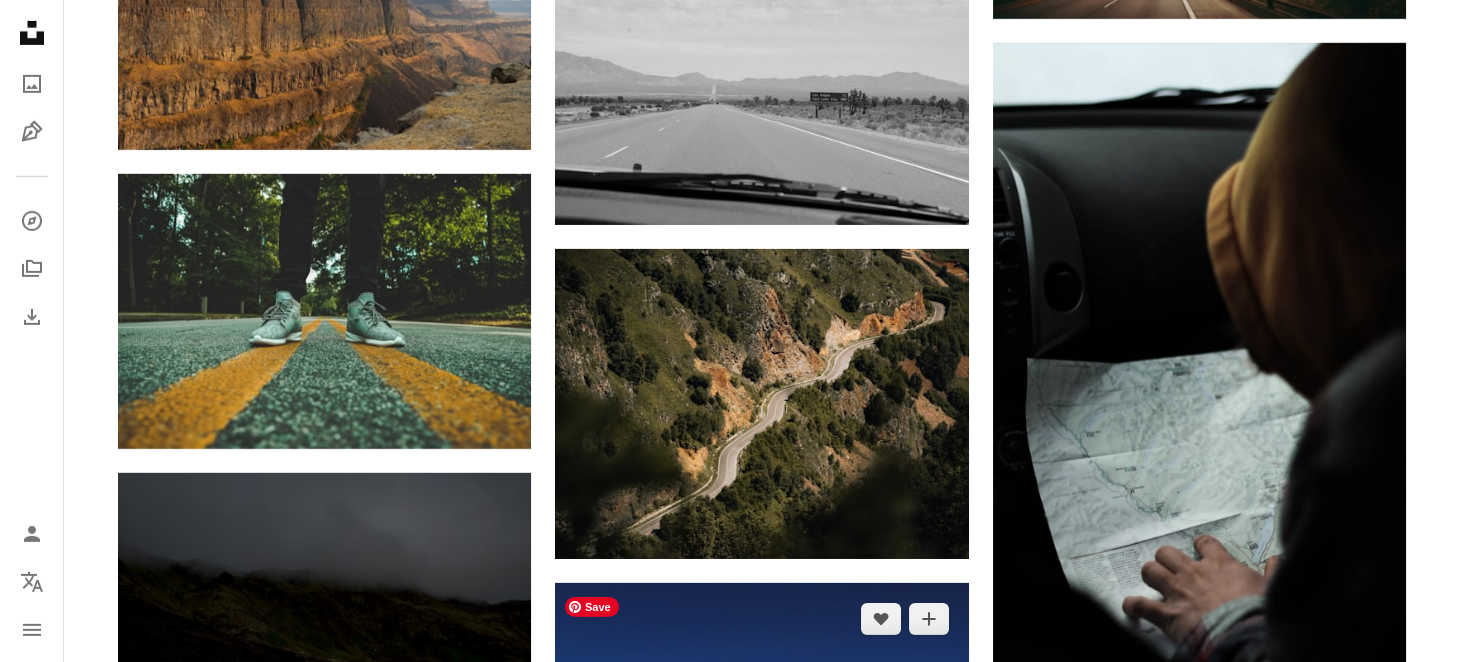 scroll, scrollTop: 40499, scrollLeft: 0, axis: vertical 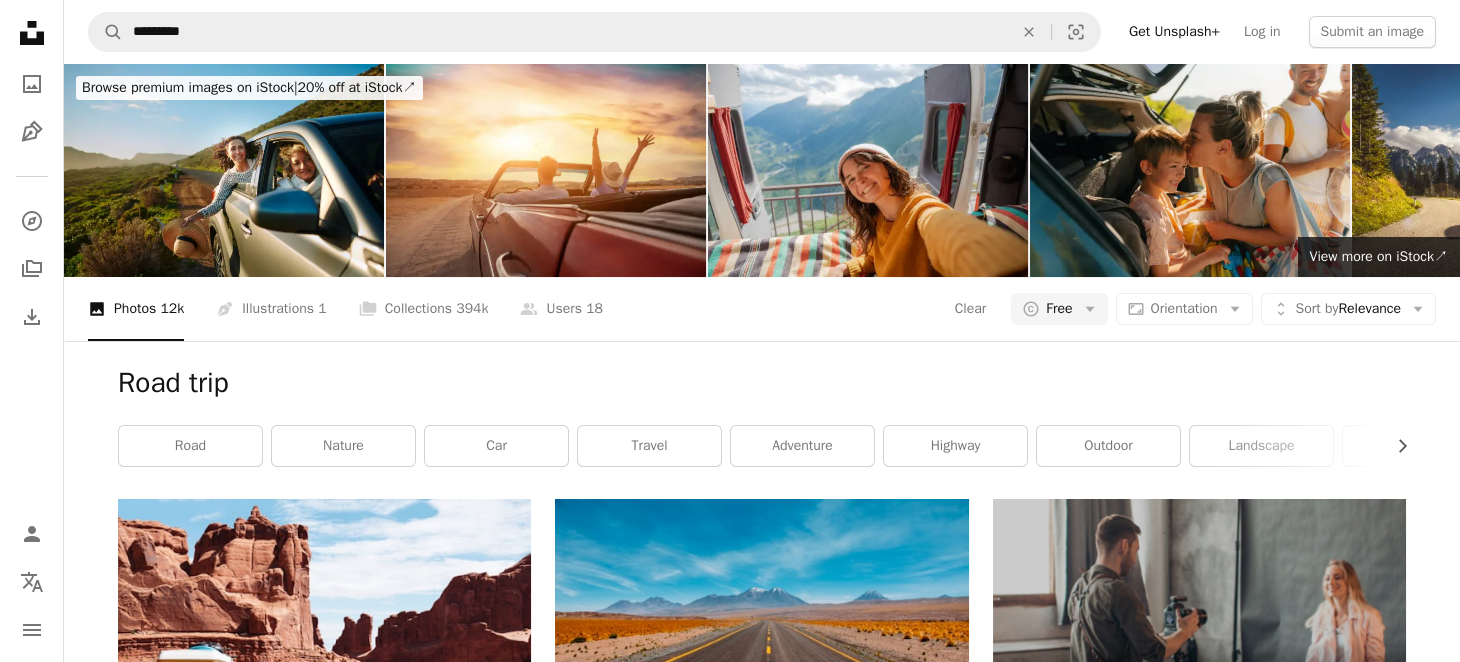 click on "A magnifying glass ********* An X shape Visual search Get Unsplash+ Log in Submit an image" at bounding box center [762, 32] 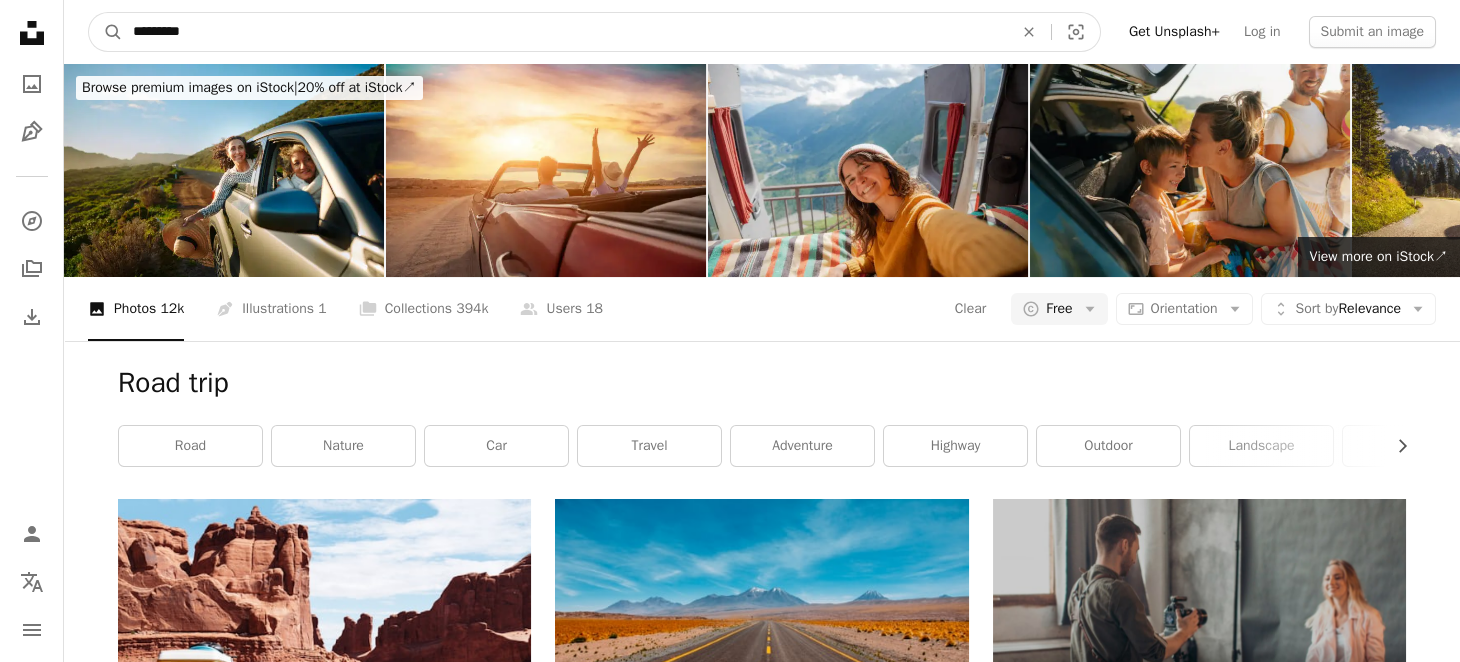 click on "*********" at bounding box center (565, 32) 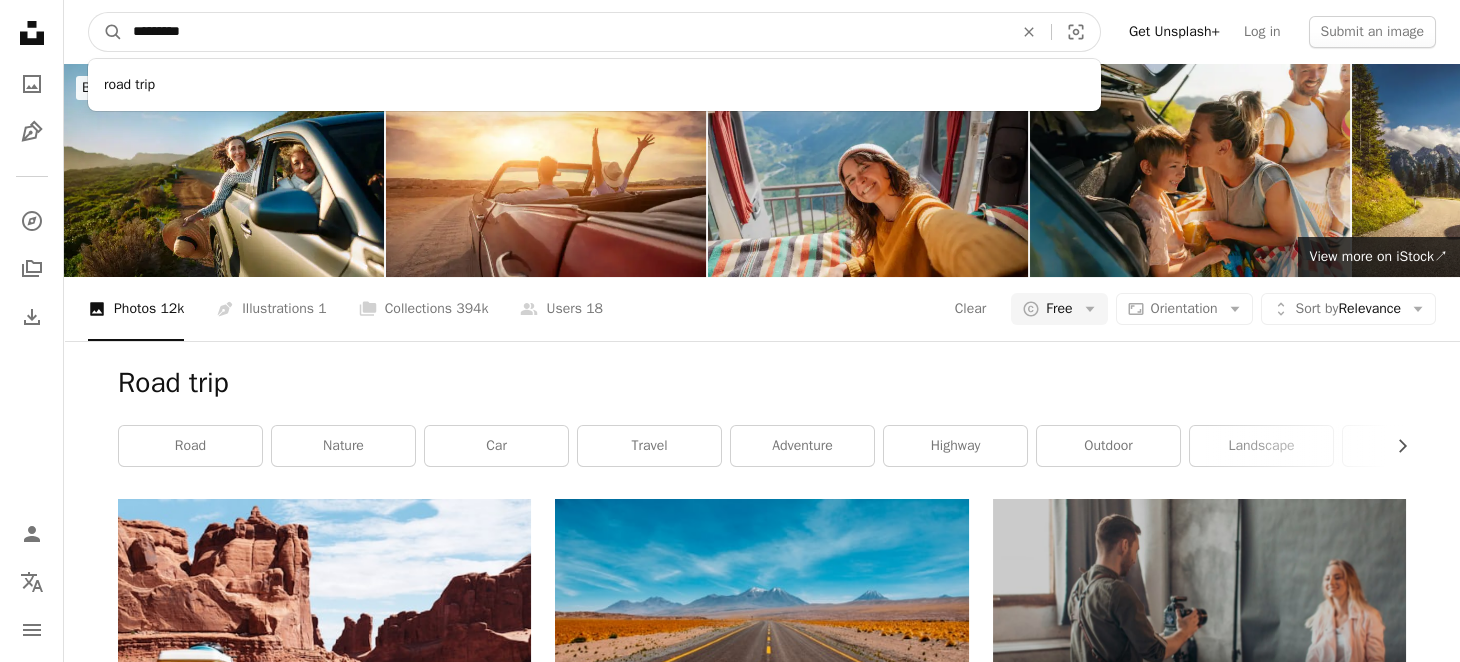 drag, startPoint x: 708, startPoint y: 31, endPoint x: 0, endPoint y: -69, distance: 715.0273 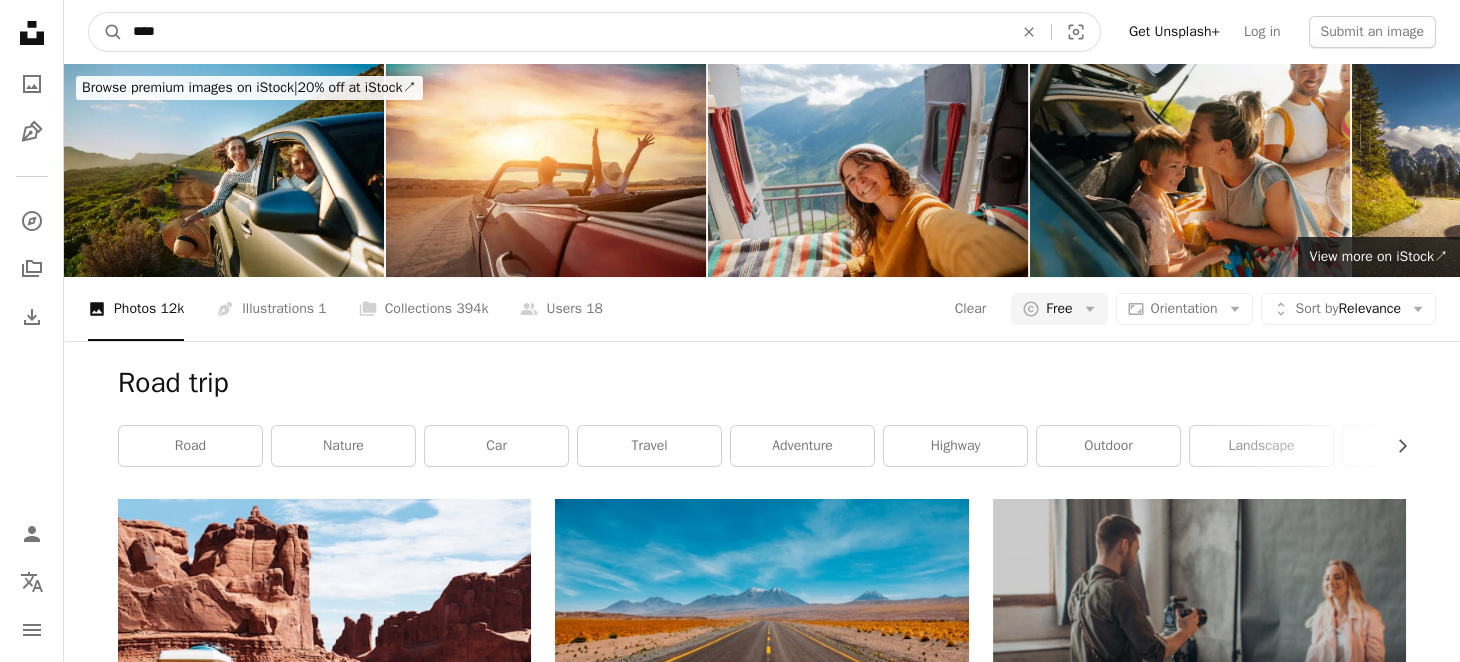type on "****" 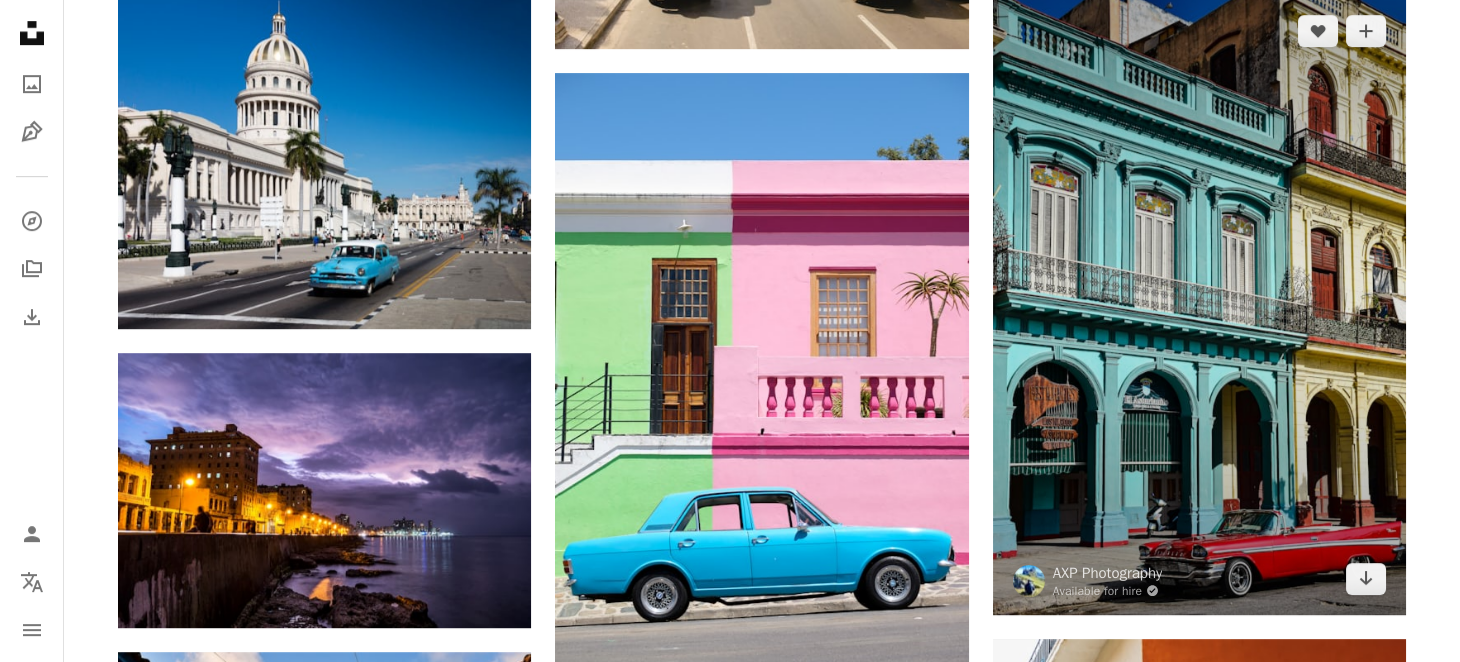 scroll, scrollTop: 7000, scrollLeft: 0, axis: vertical 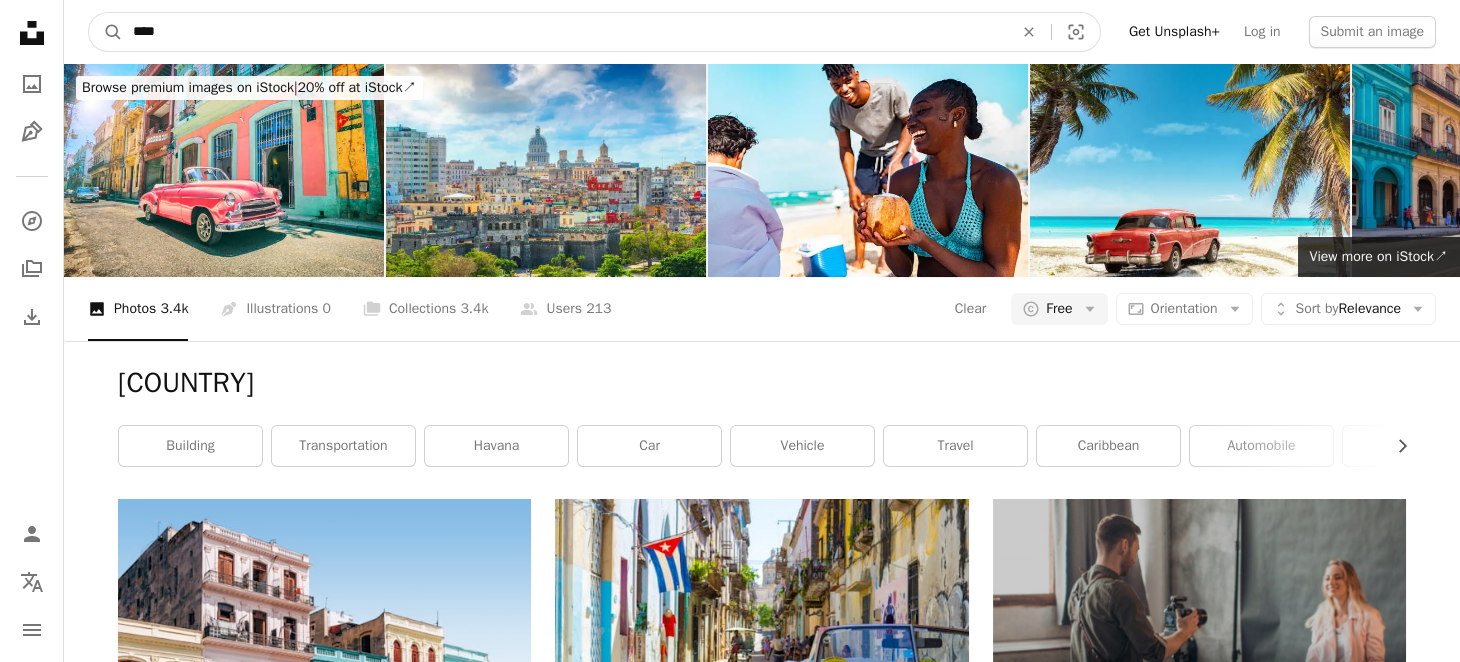 drag, startPoint x: 461, startPoint y: 27, endPoint x: 0, endPoint y: 6, distance: 461.47806 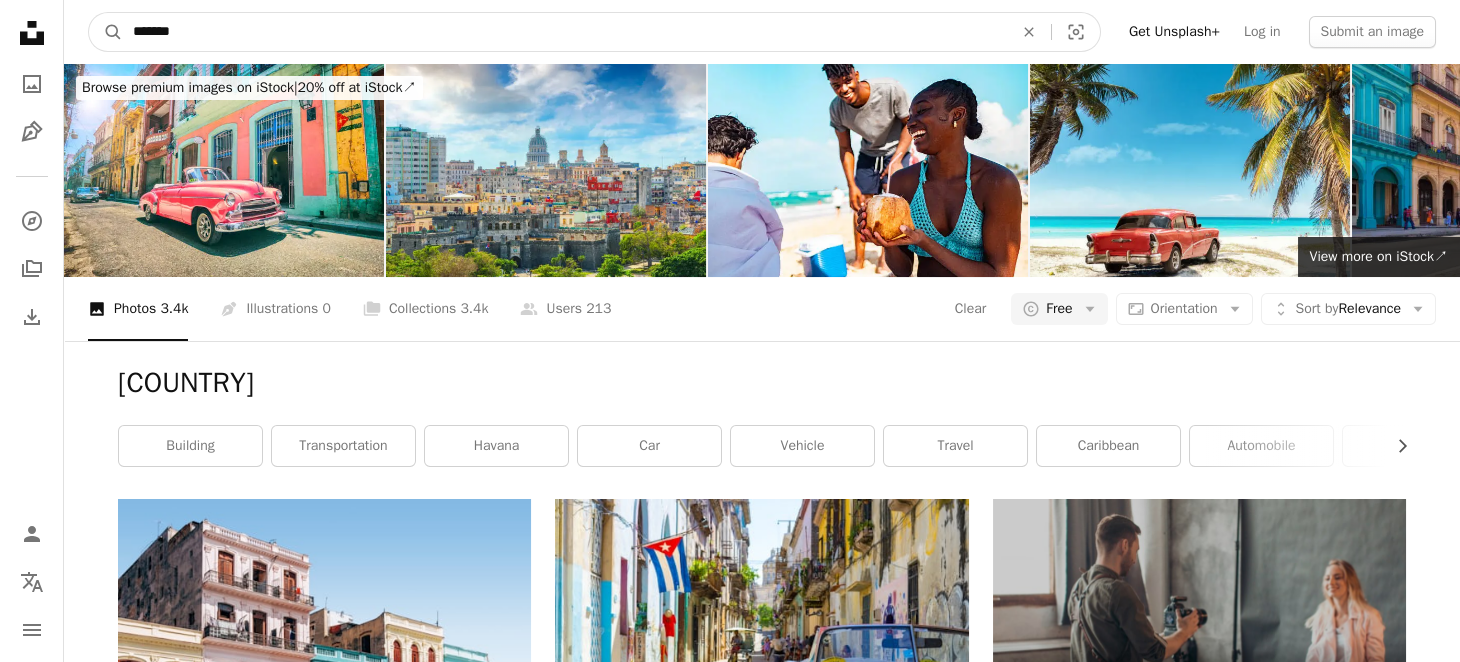 type on "*******" 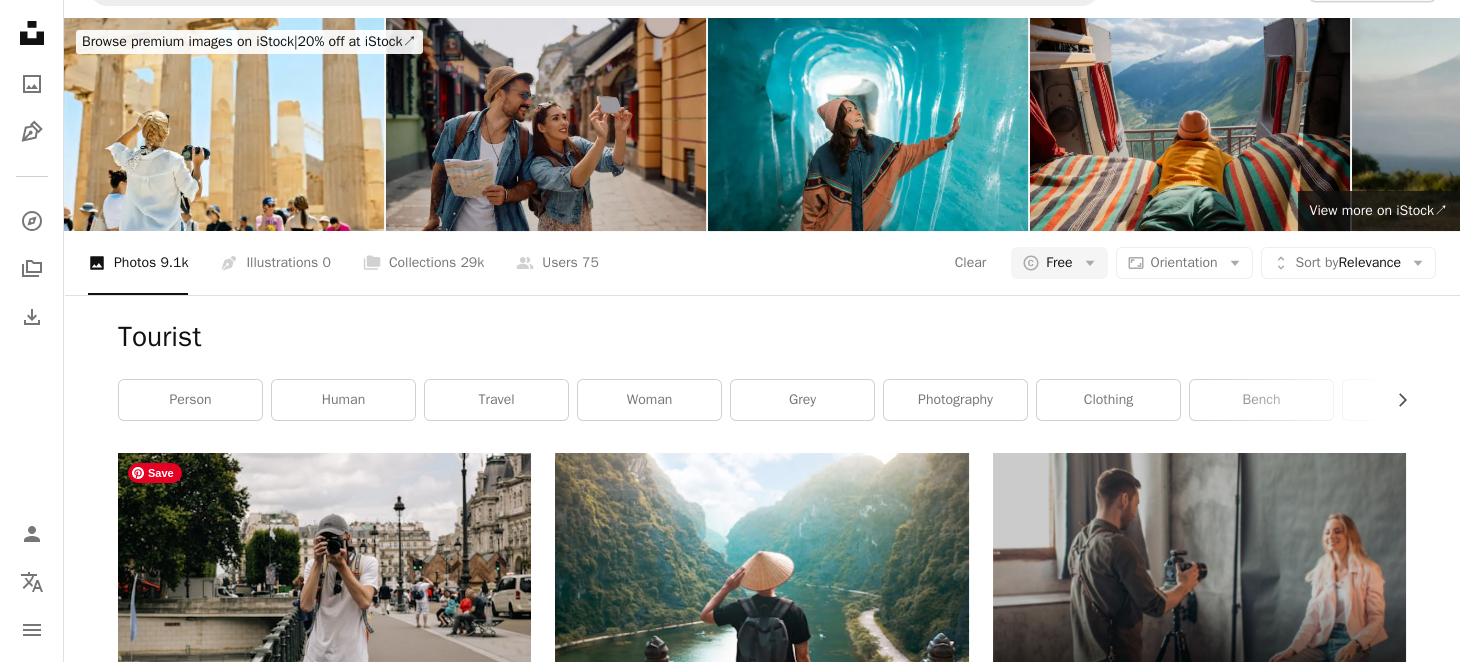 scroll, scrollTop: 0, scrollLeft: 0, axis: both 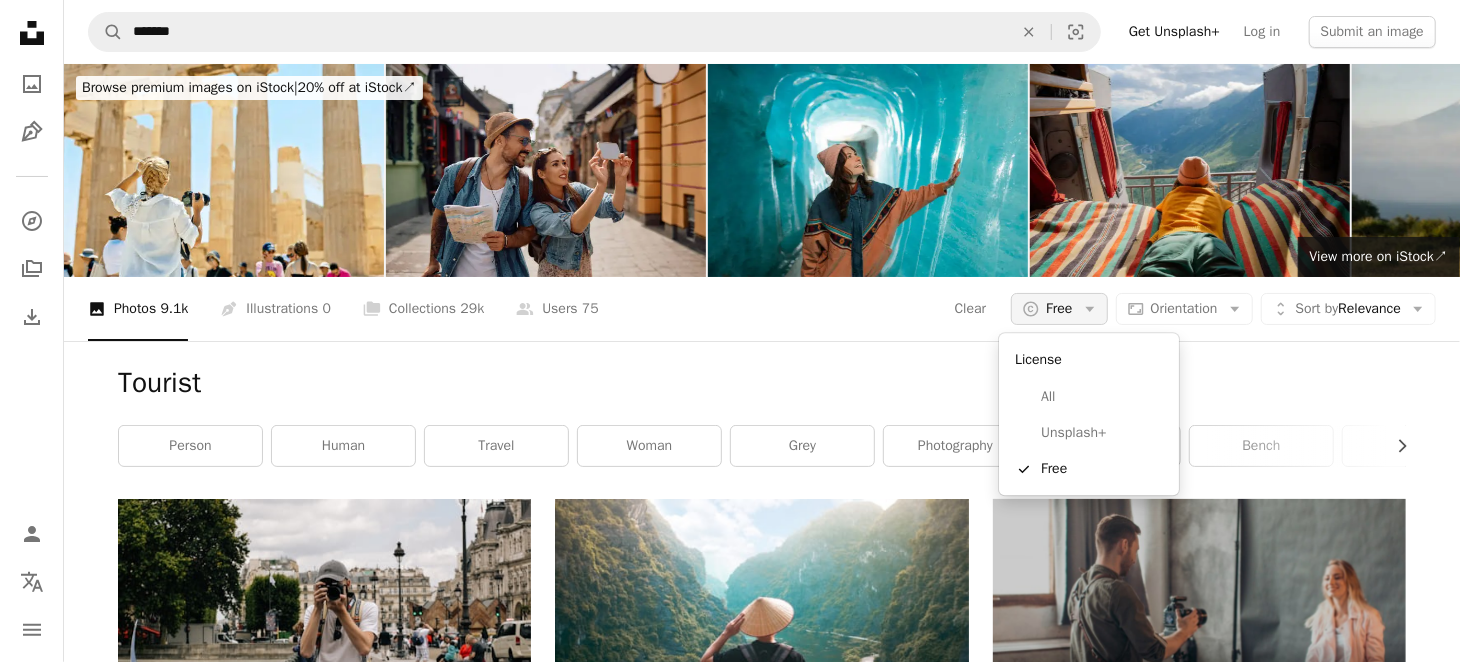 click on "Free" at bounding box center [1059, 309] 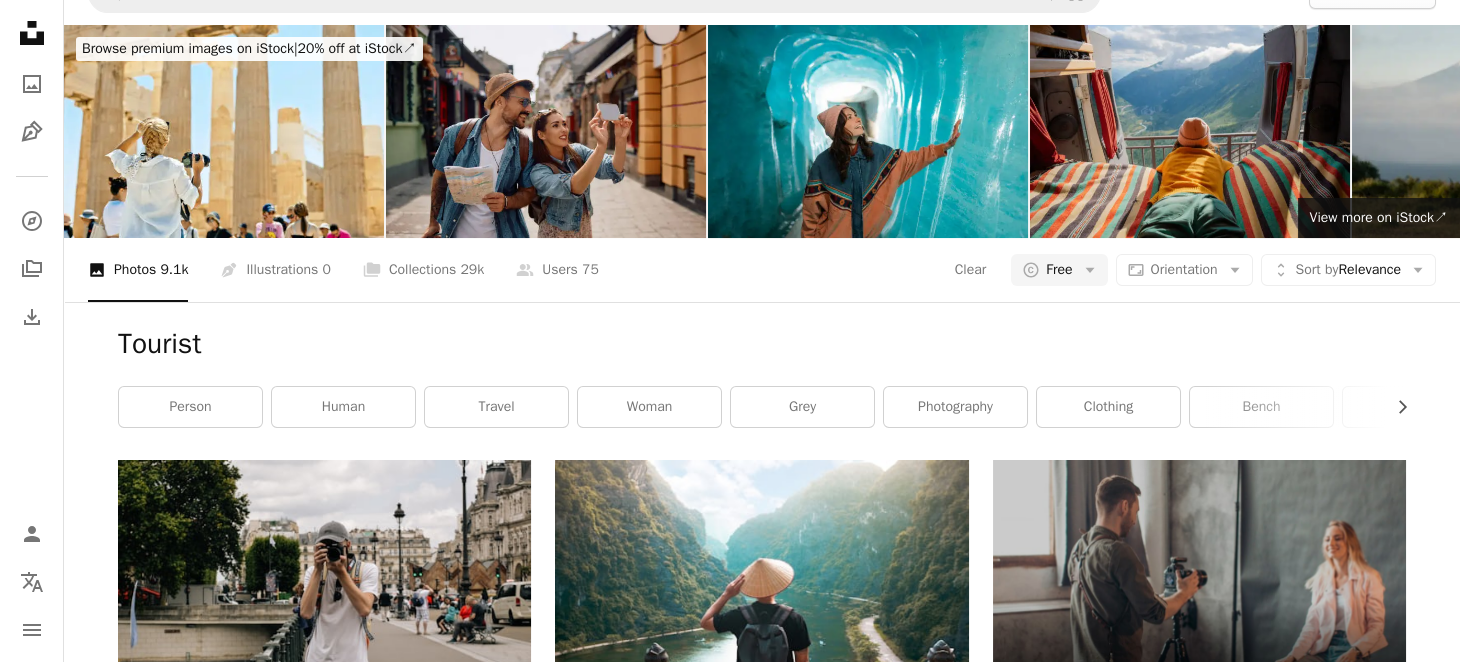 scroll, scrollTop: 0, scrollLeft: 0, axis: both 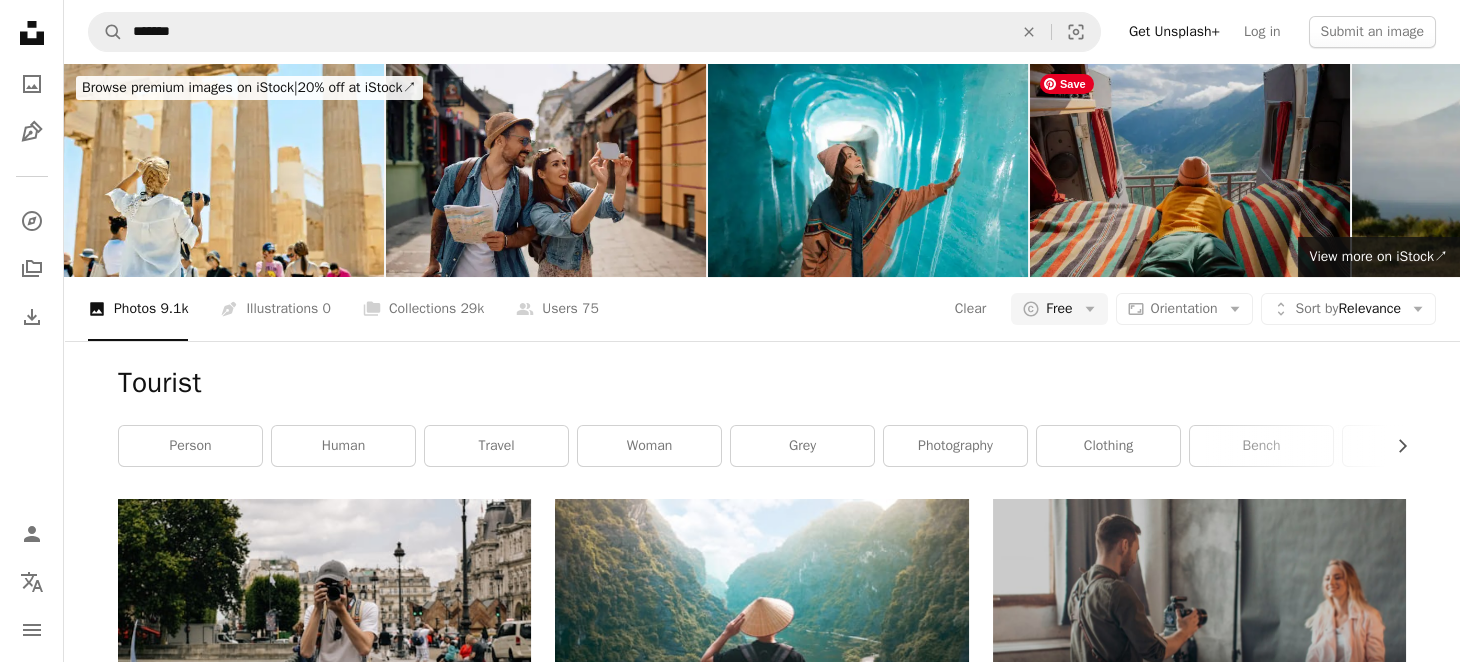 click at bounding box center [1190, 170] 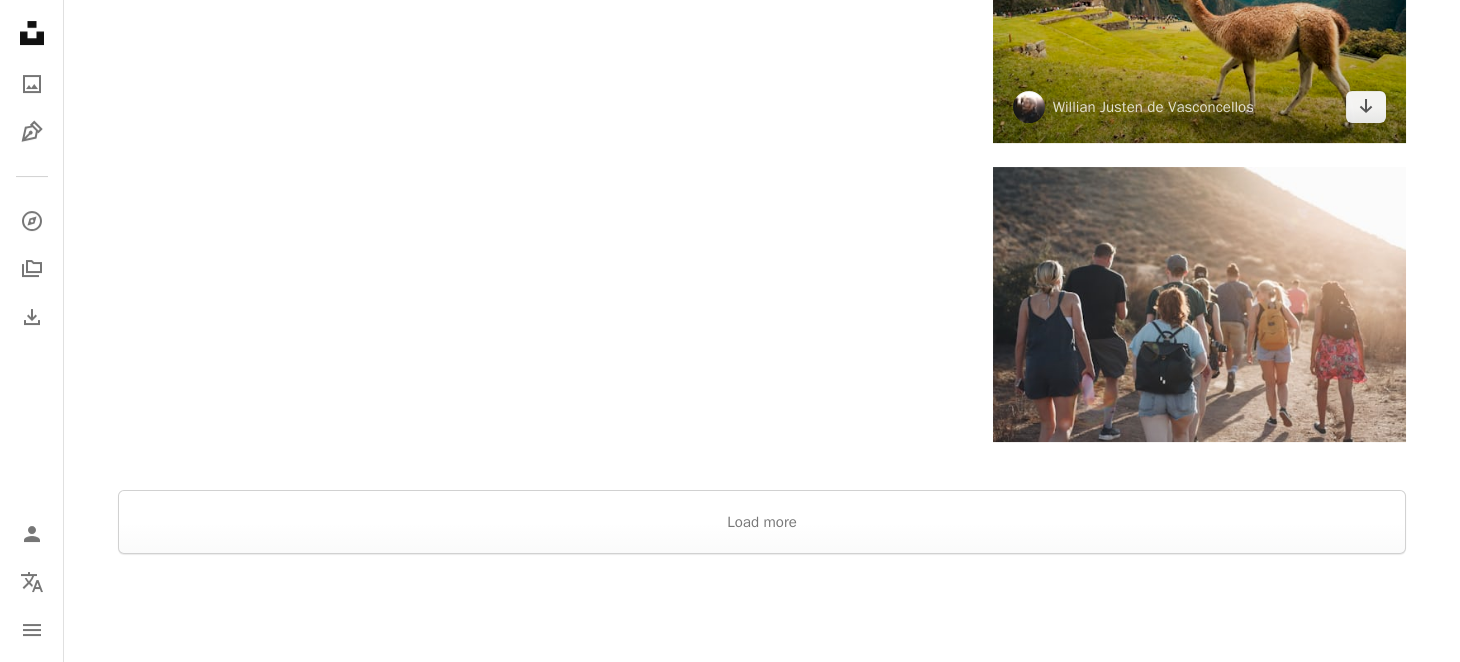 scroll, scrollTop: 3300, scrollLeft: 0, axis: vertical 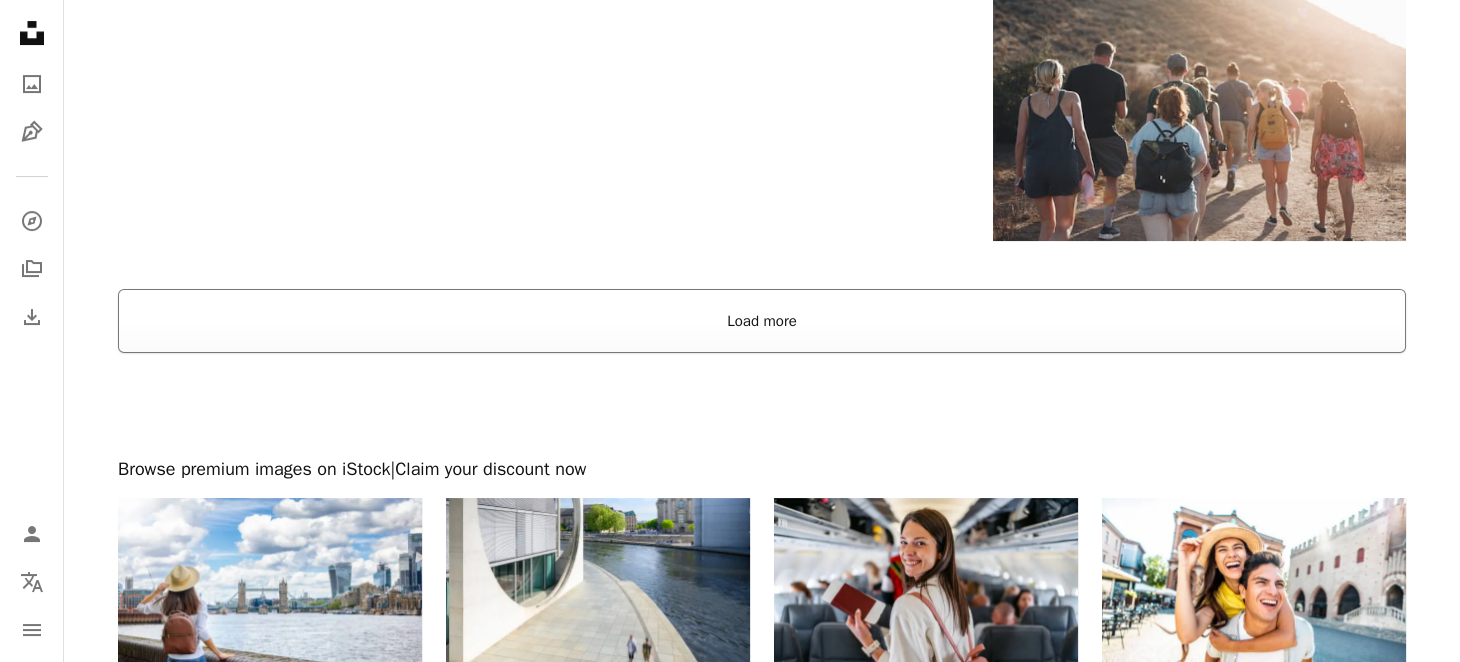 click on "Load more" at bounding box center [762, 321] 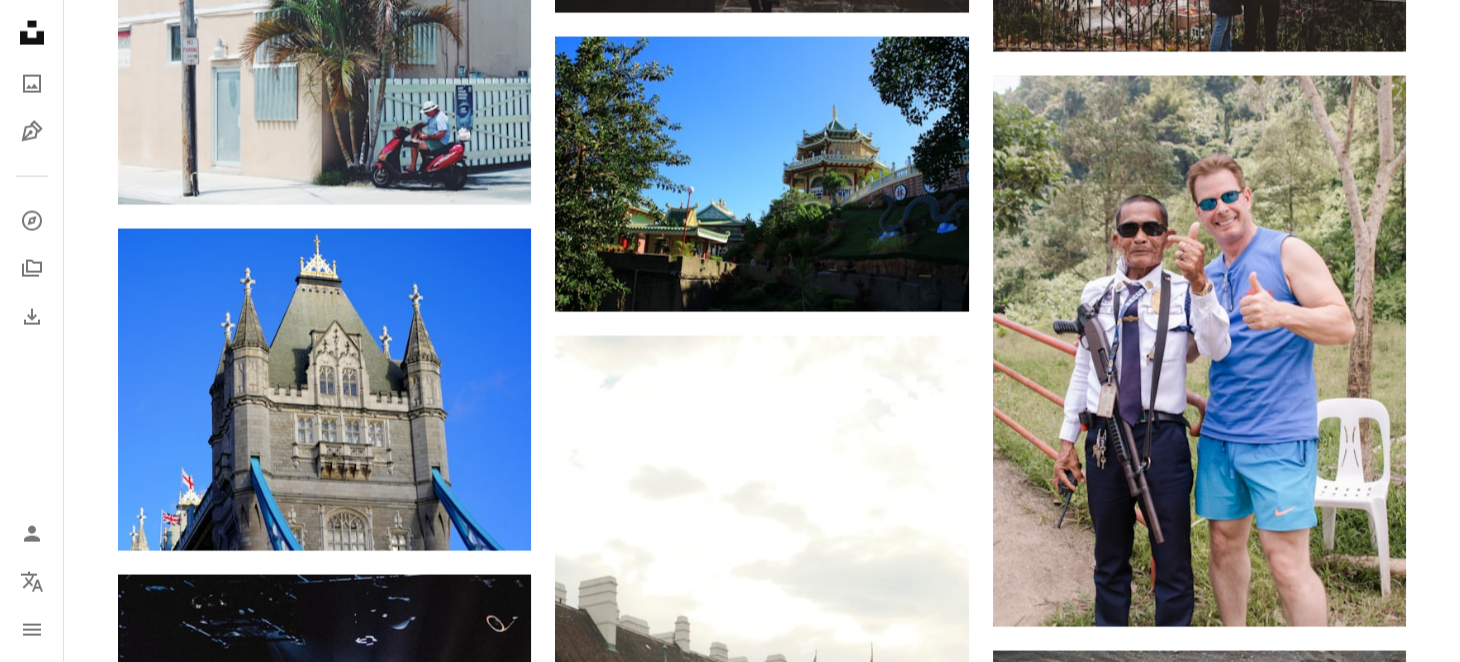 scroll, scrollTop: 28399, scrollLeft: 0, axis: vertical 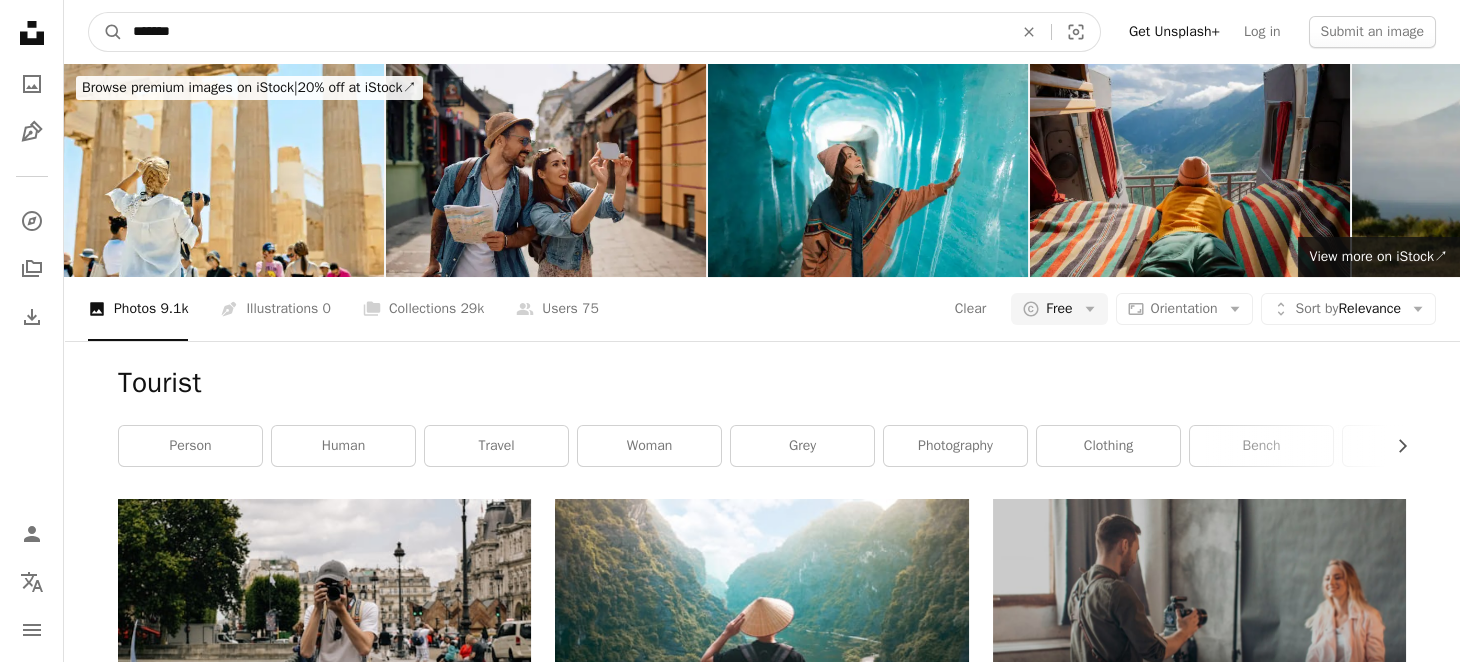 click on "*******" at bounding box center (565, 32) 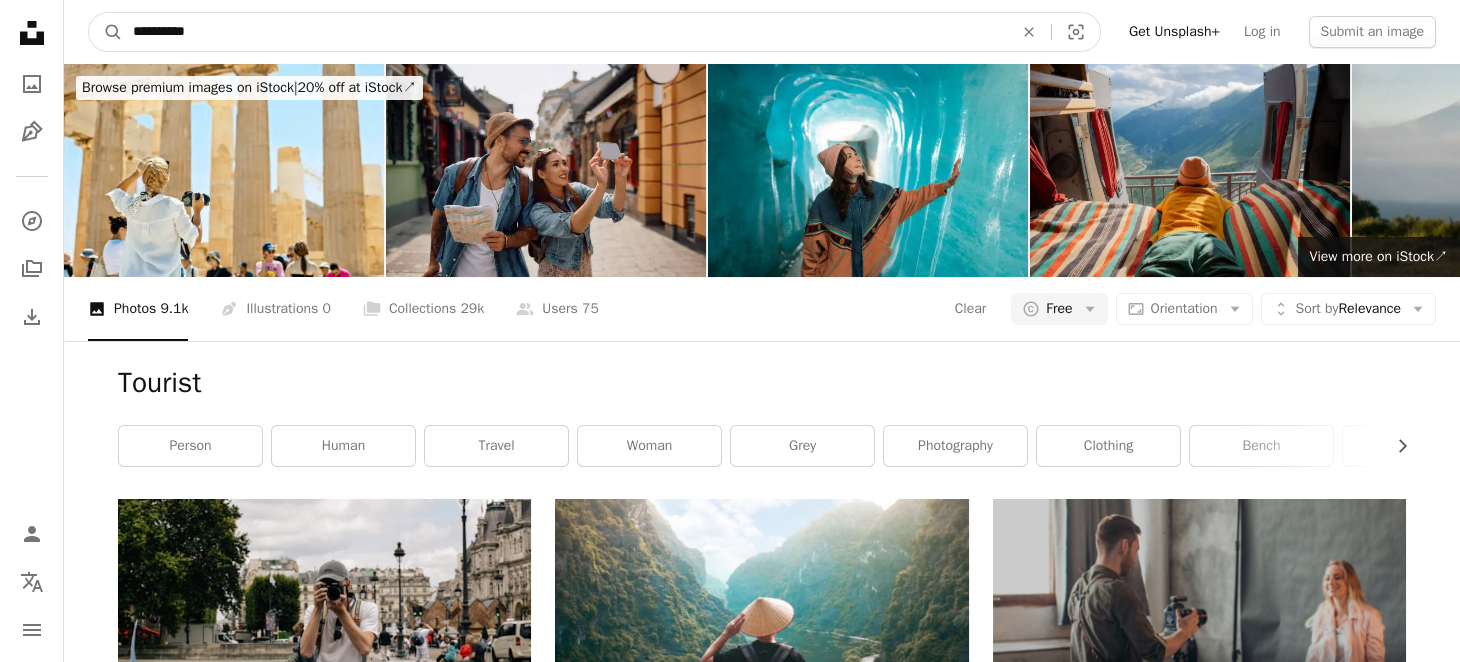 type on "**********" 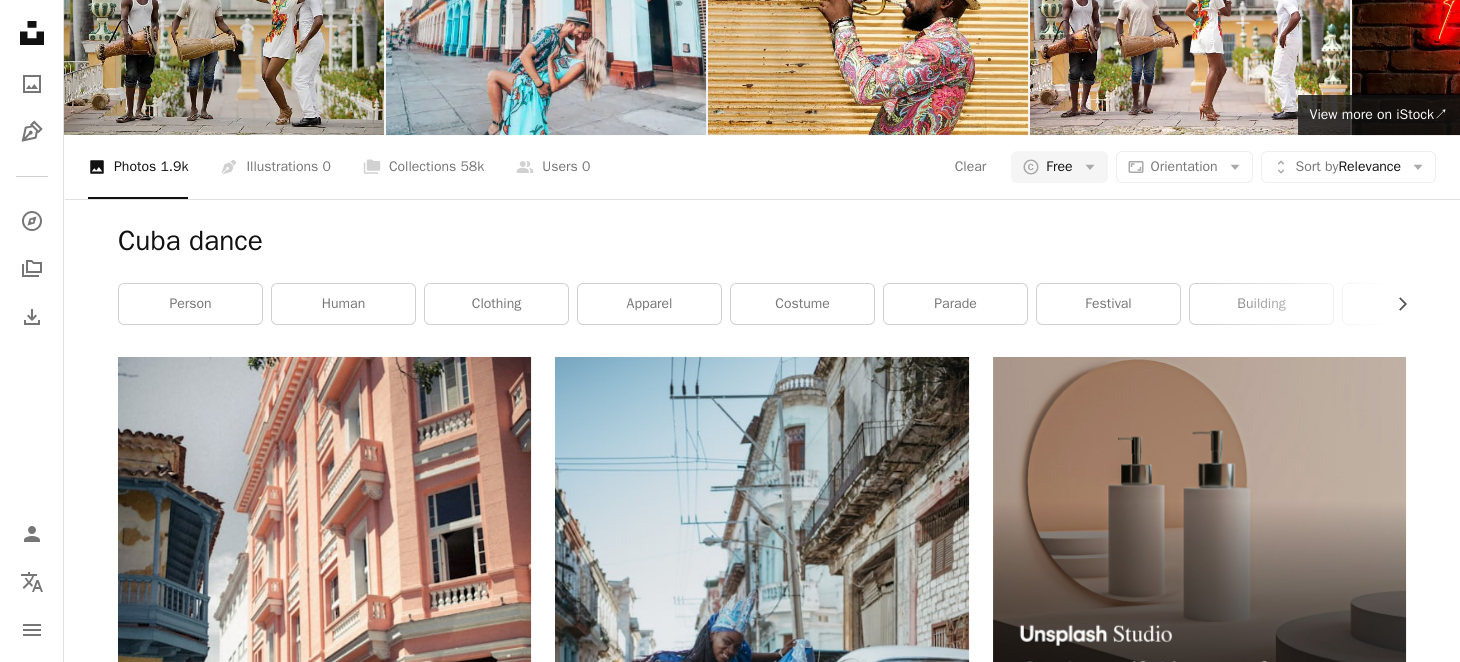 scroll, scrollTop: 0, scrollLeft: 0, axis: both 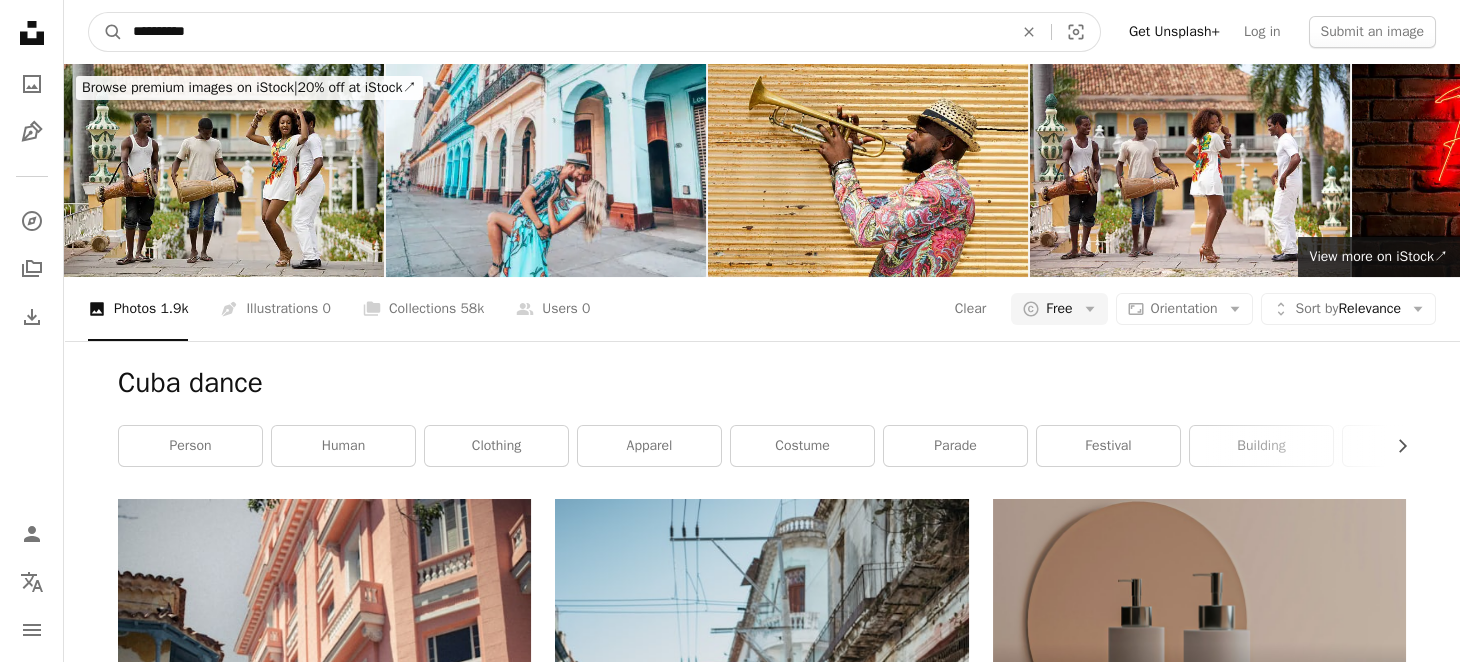 drag, startPoint x: 157, startPoint y: 29, endPoint x: 0, endPoint y: 21, distance: 157.20369 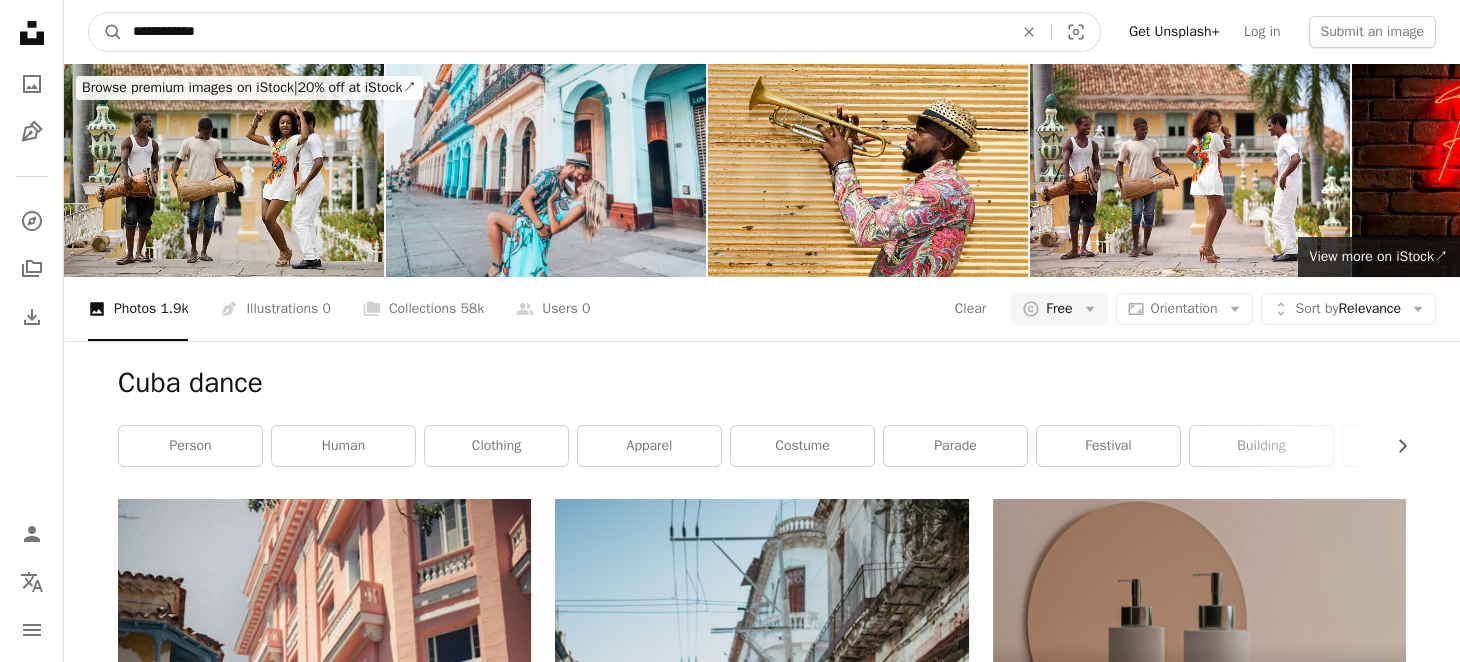 type on "**********" 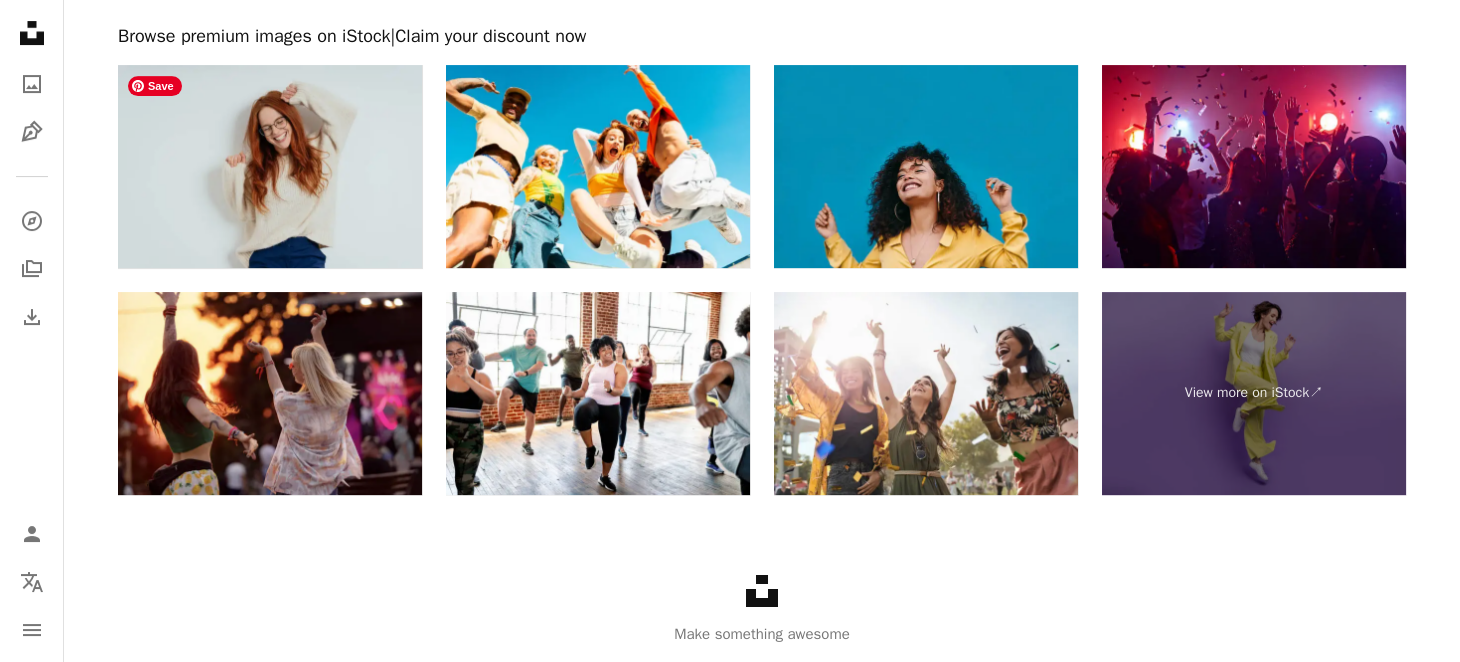 scroll, scrollTop: 3737, scrollLeft: 0, axis: vertical 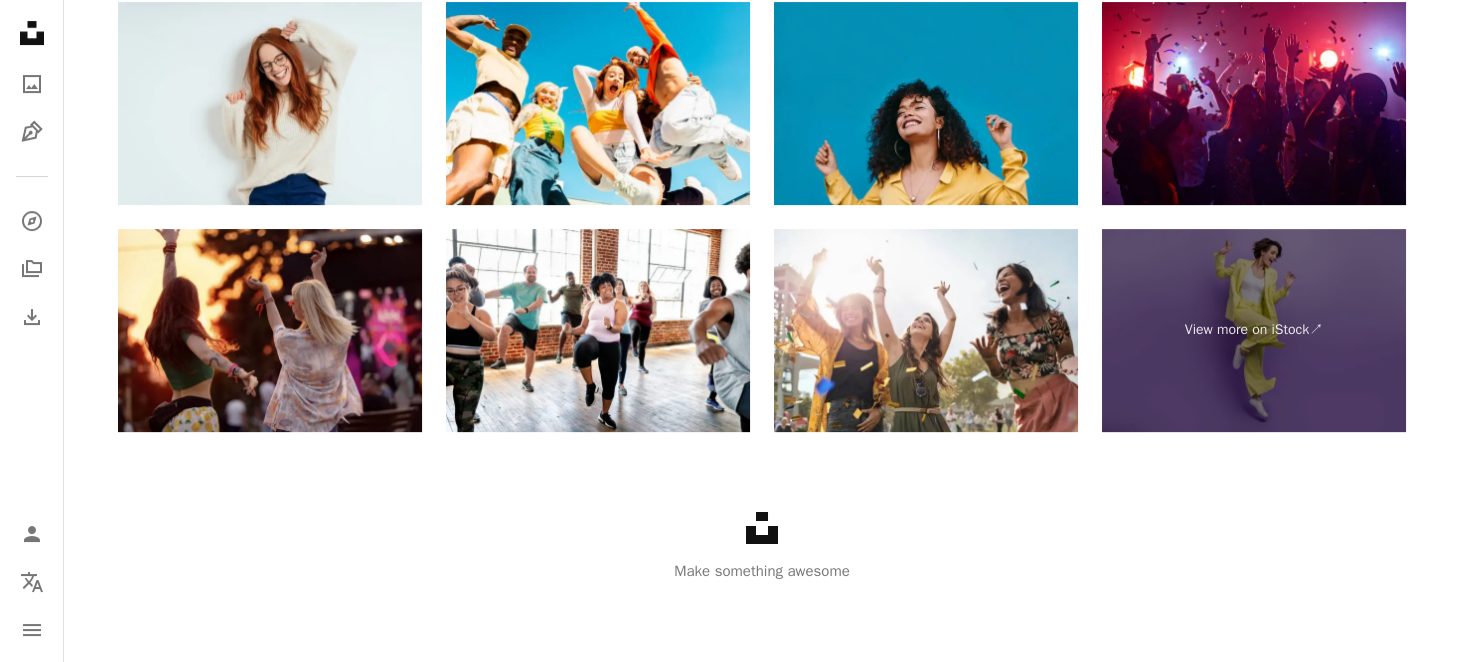 click on "Make something awesome" at bounding box center [762, 571] 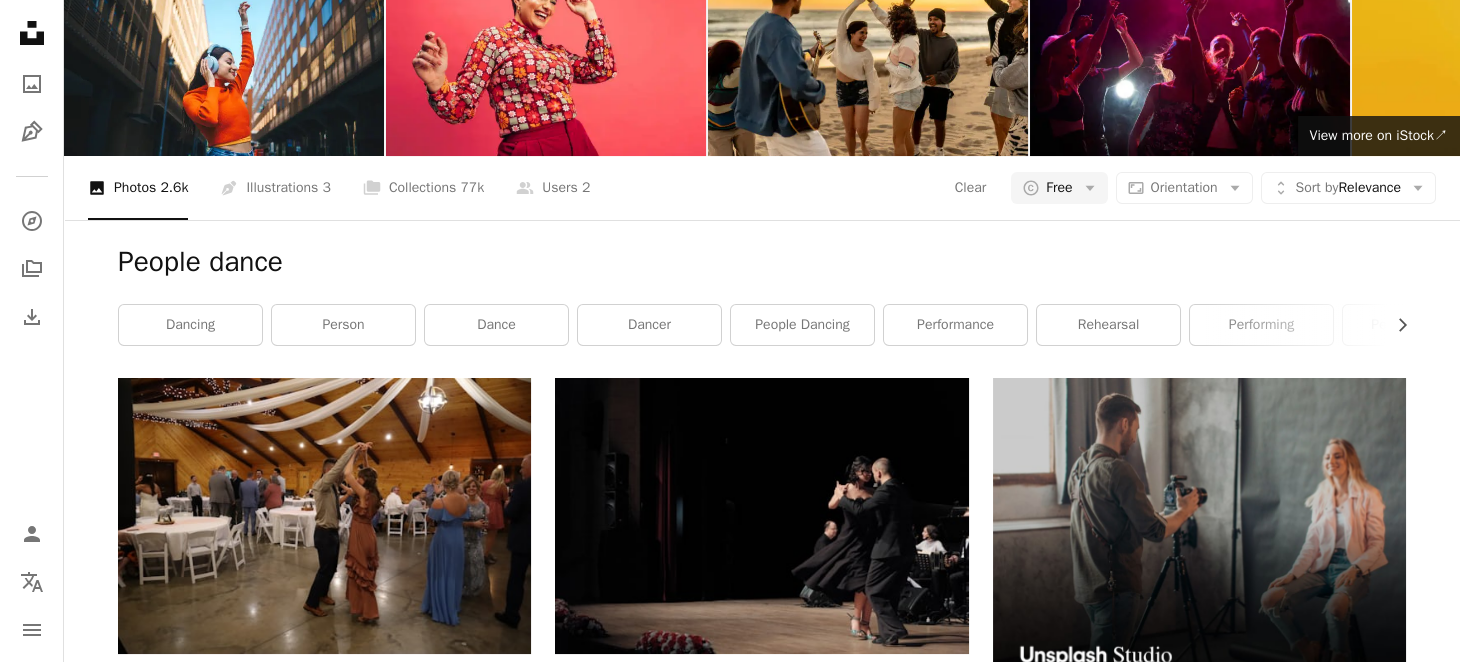 scroll, scrollTop: 0, scrollLeft: 0, axis: both 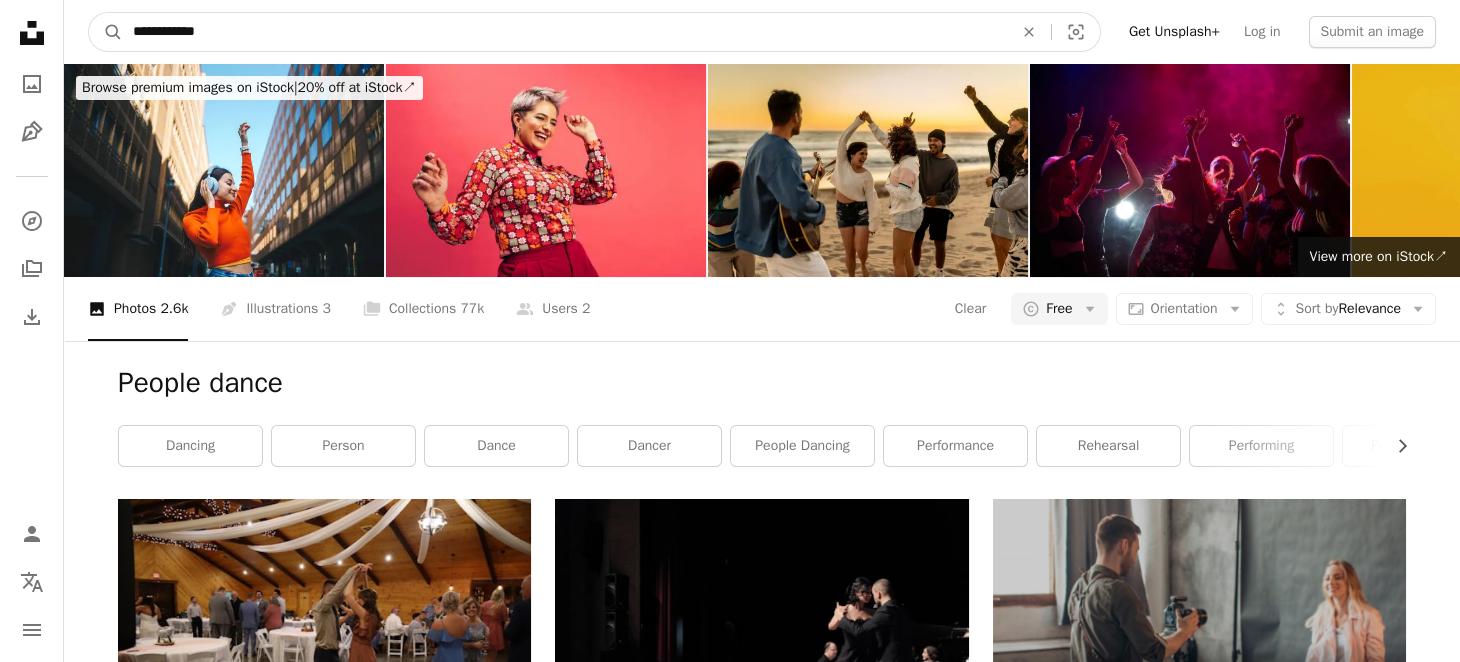 click on "**********" at bounding box center [730, 2200] 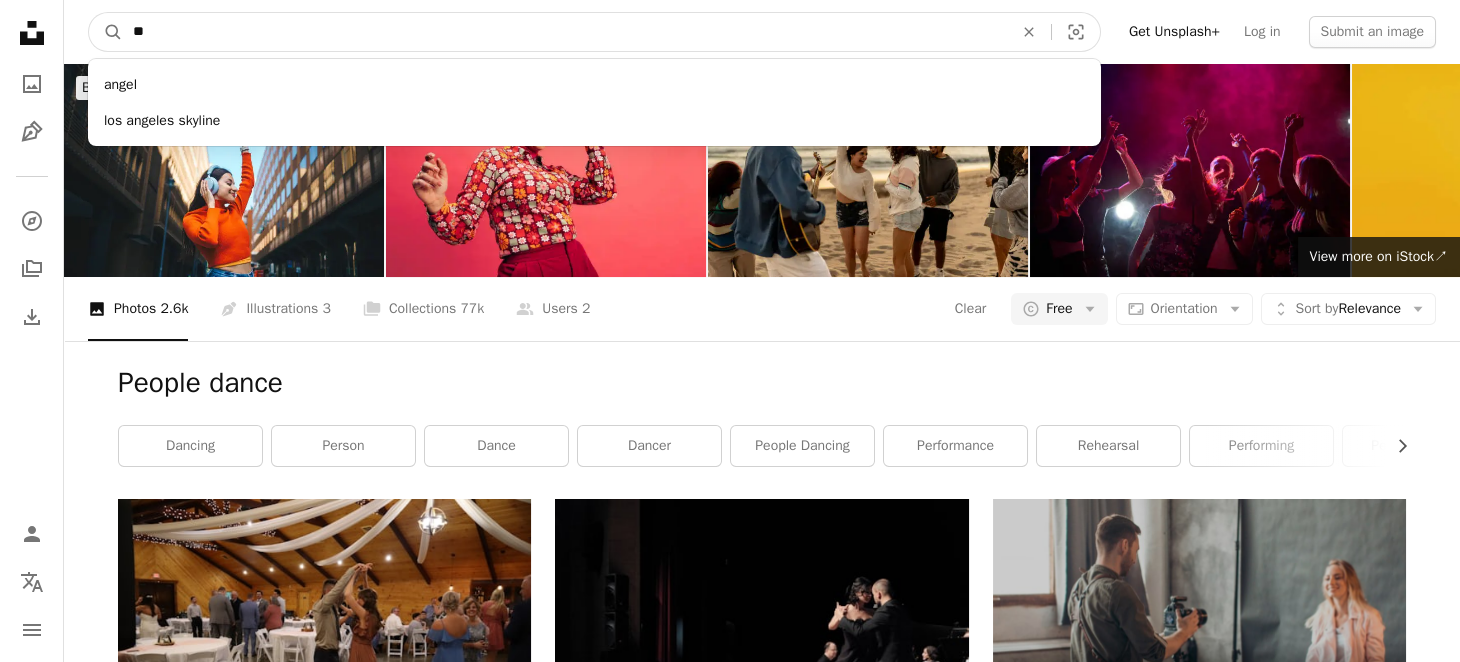 type on "*" 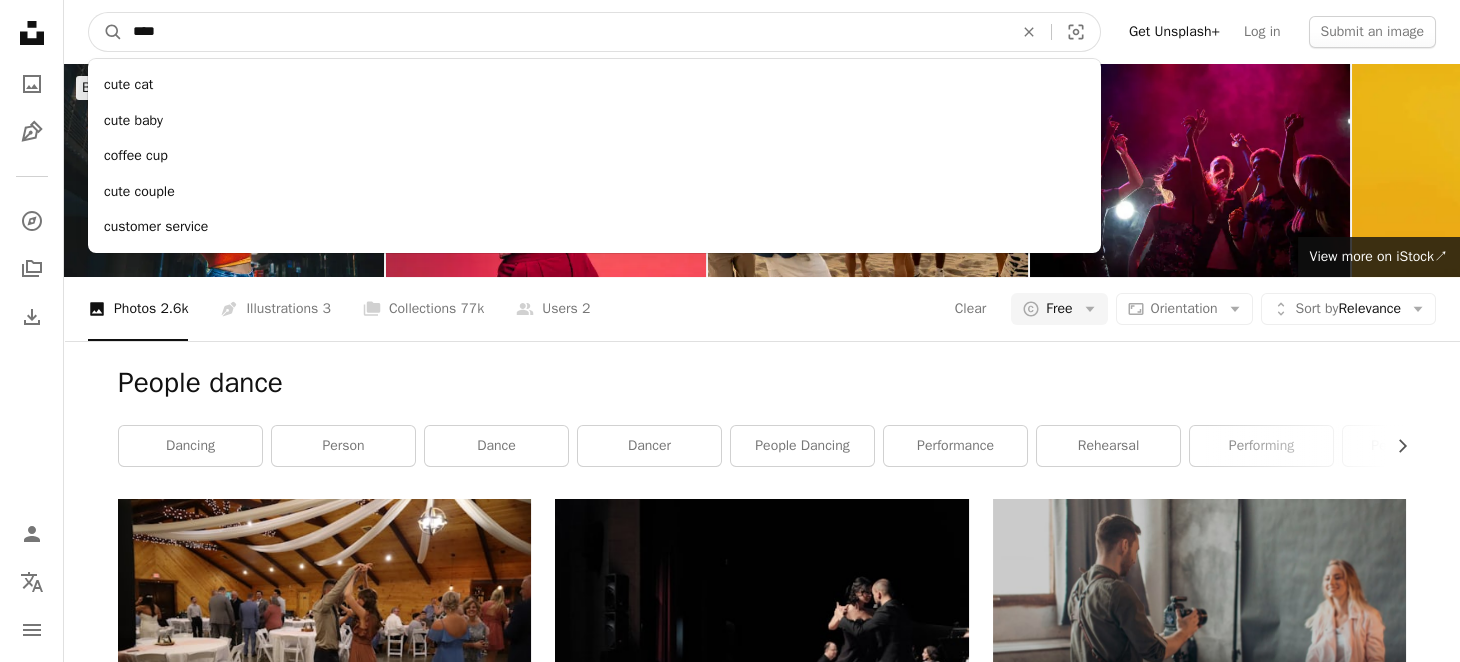 type on "****" 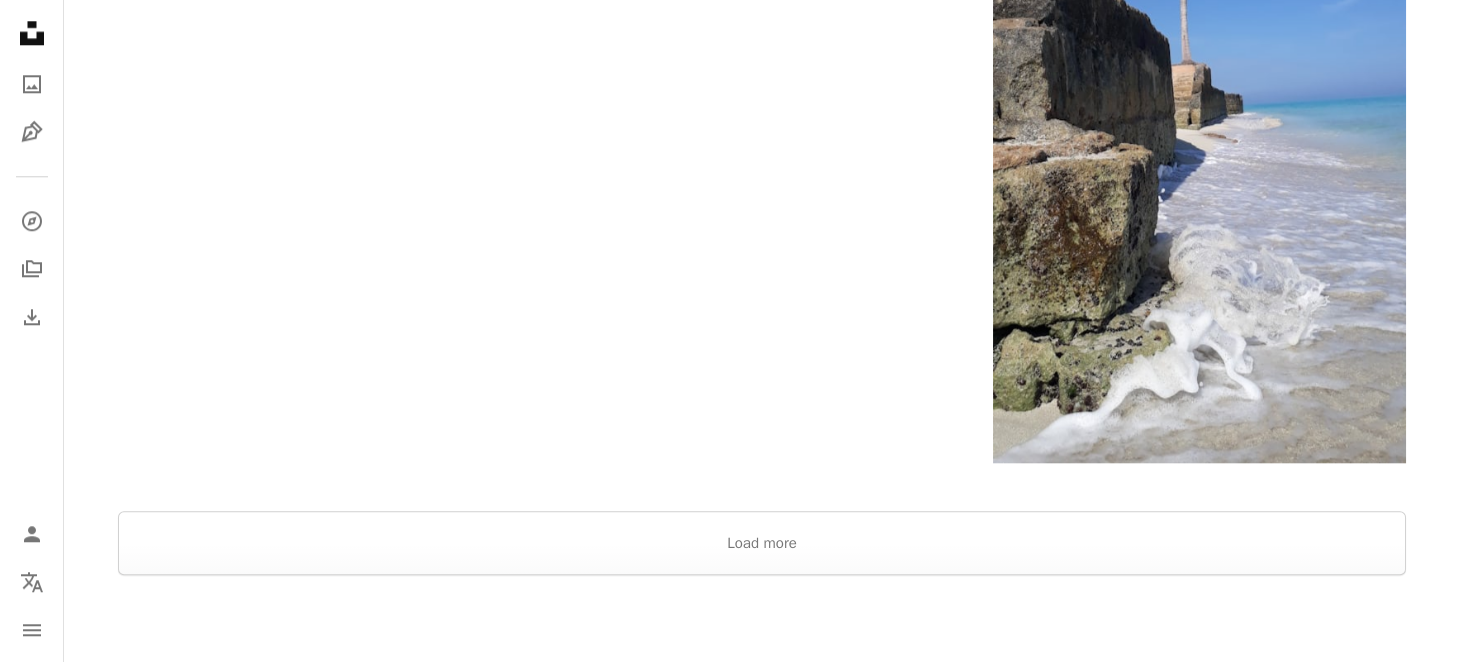 scroll, scrollTop: 13099, scrollLeft: 0, axis: vertical 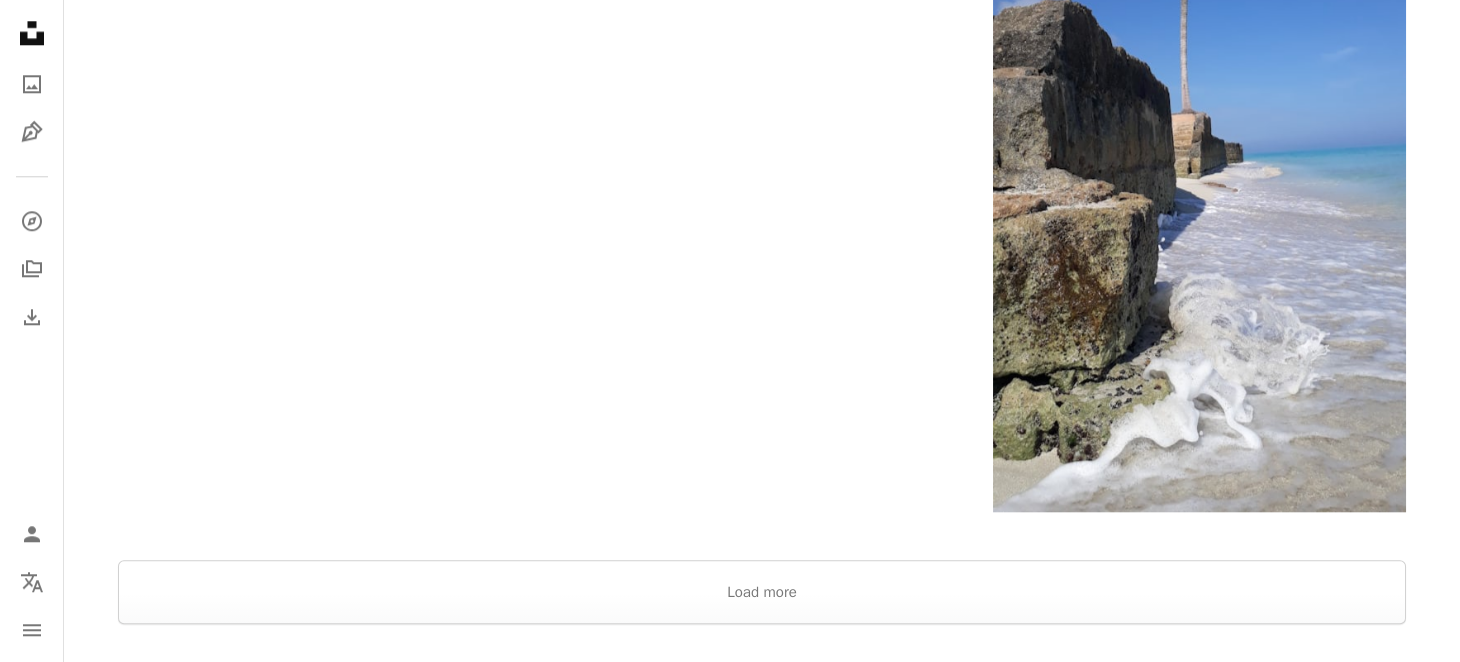 click at bounding box center (762, 536) 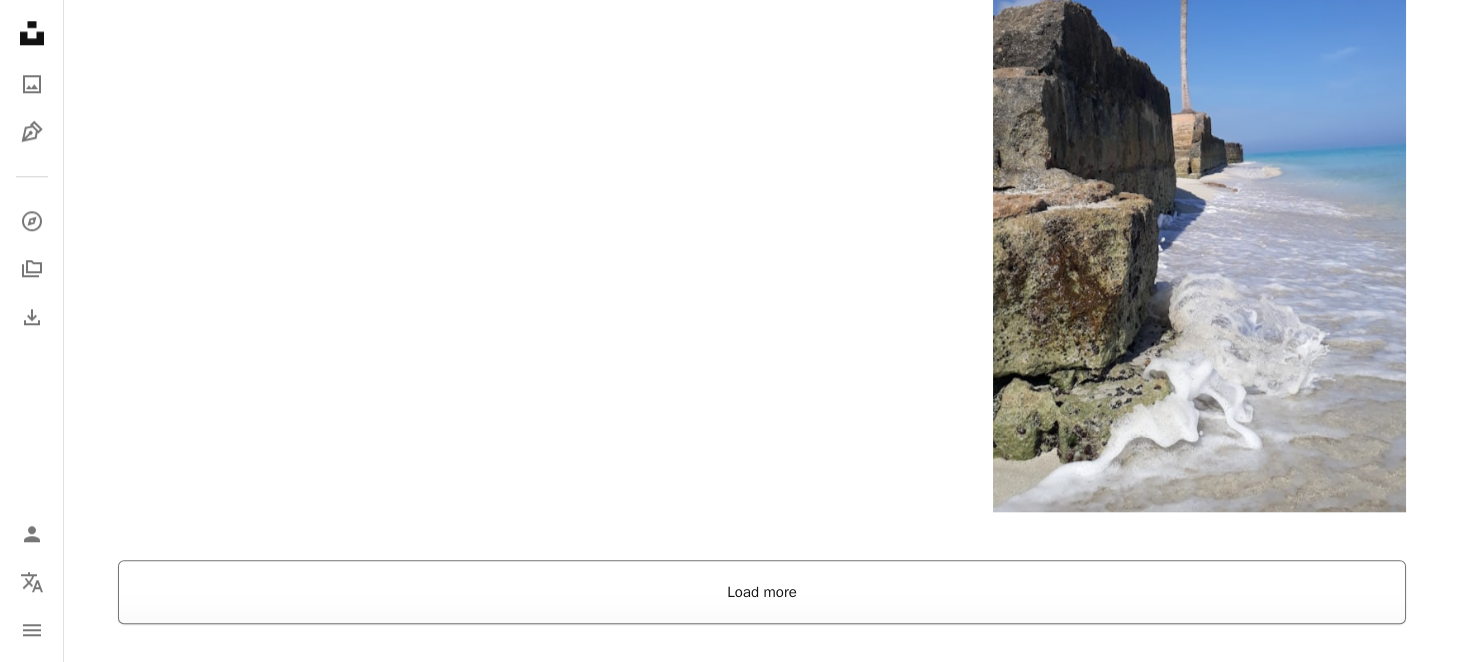 click on "Load more" at bounding box center [762, 592] 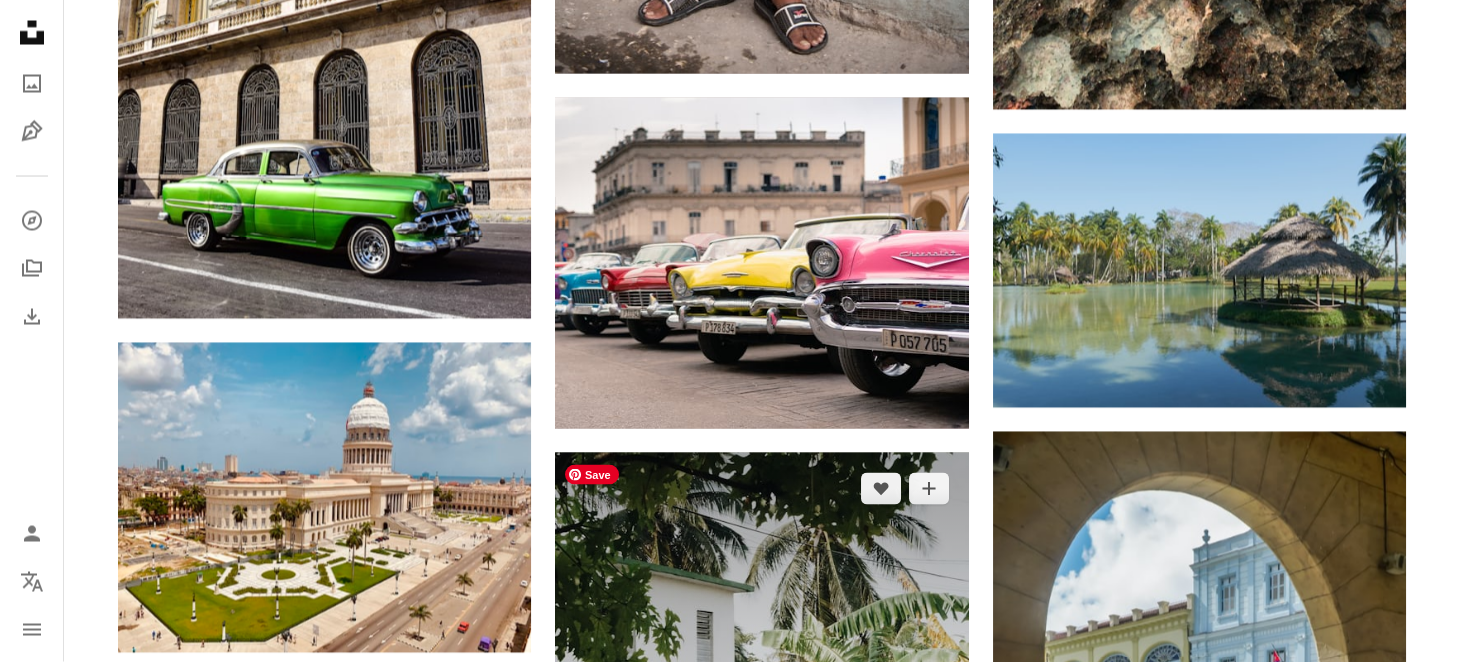 scroll, scrollTop: 23199, scrollLeft: 0, axis: vertical 